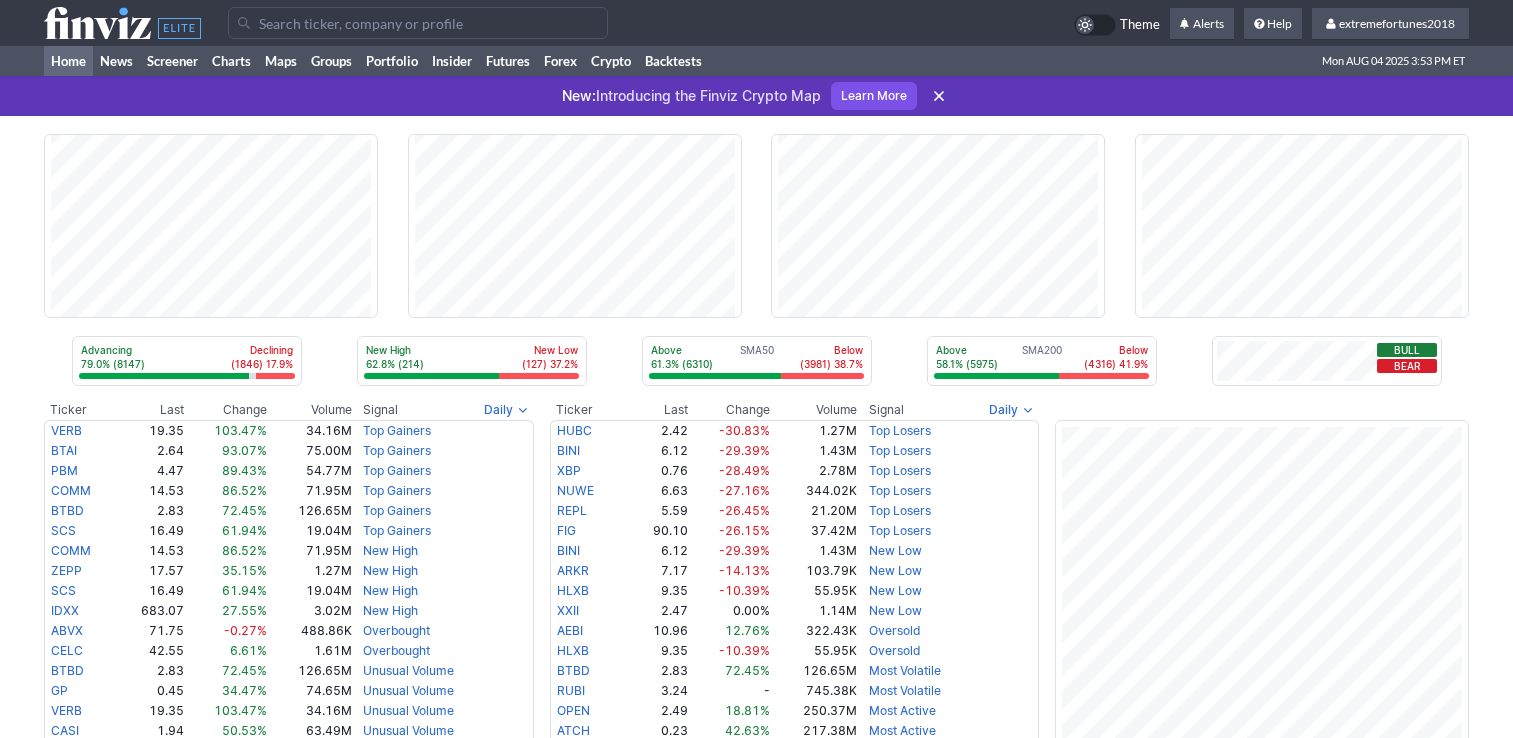 scroll, scrollTop: 0, scrollLeft: 0, axis: both 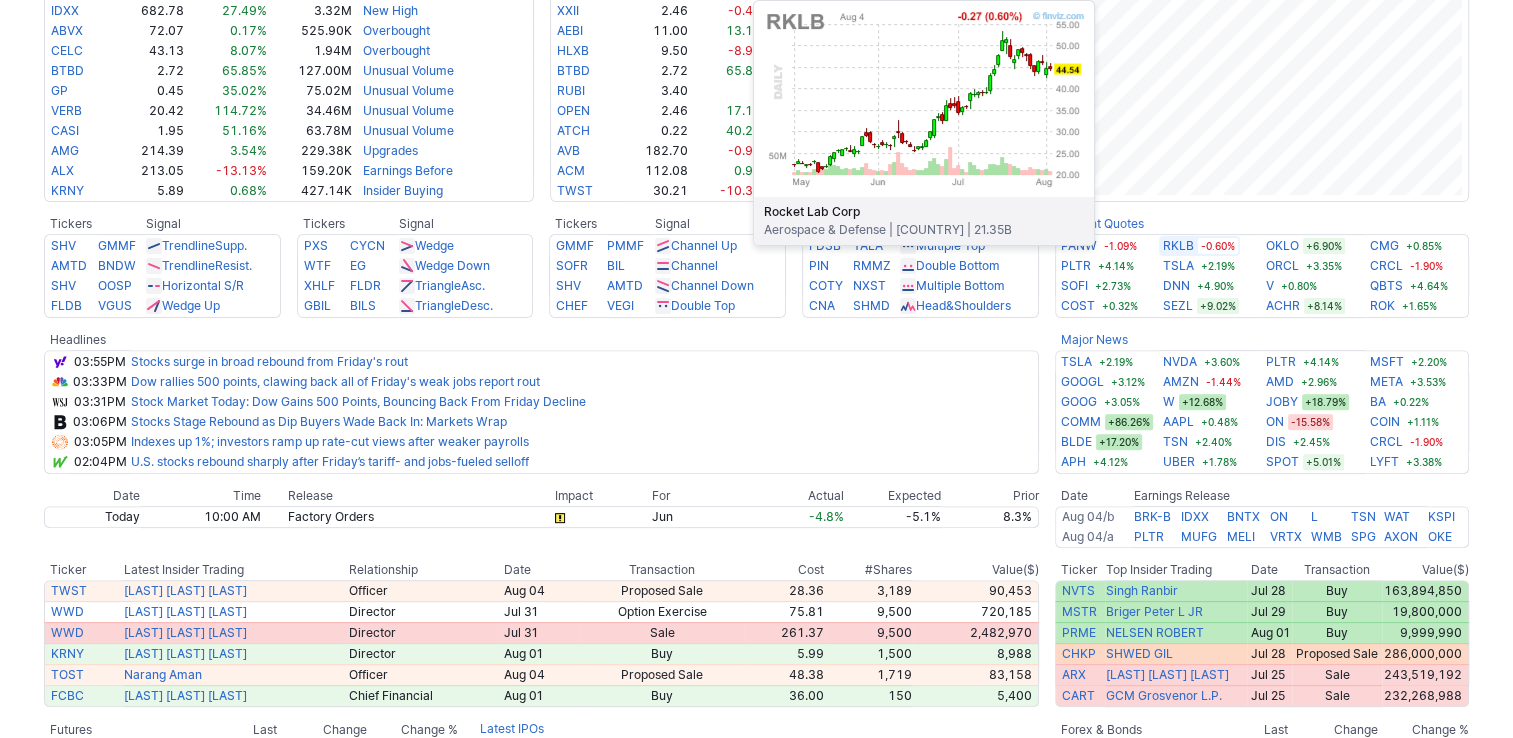 click on "RKLB" at bounding box center [1178, 246] 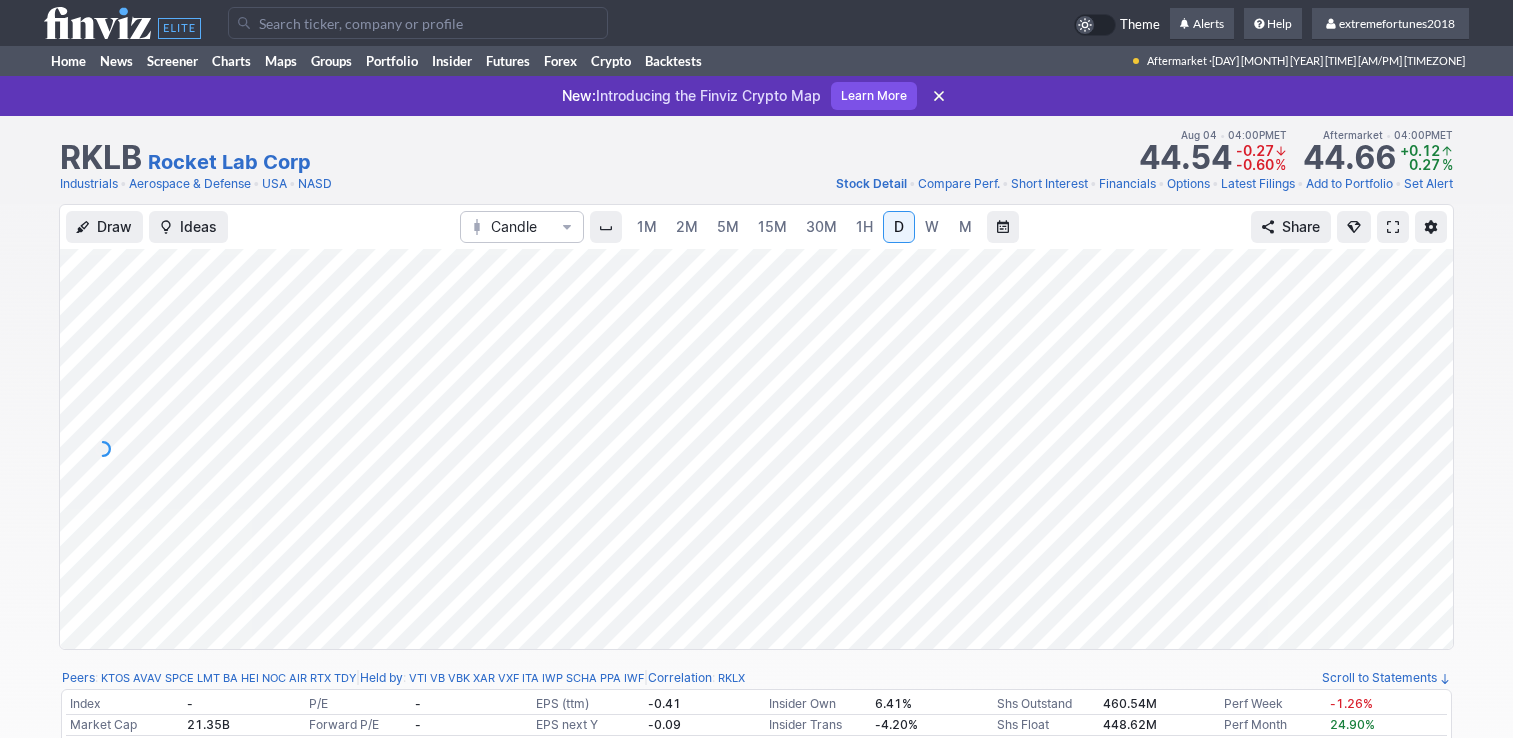 scroll, scrollTop: 0, scrollLeft: 0, axis: both 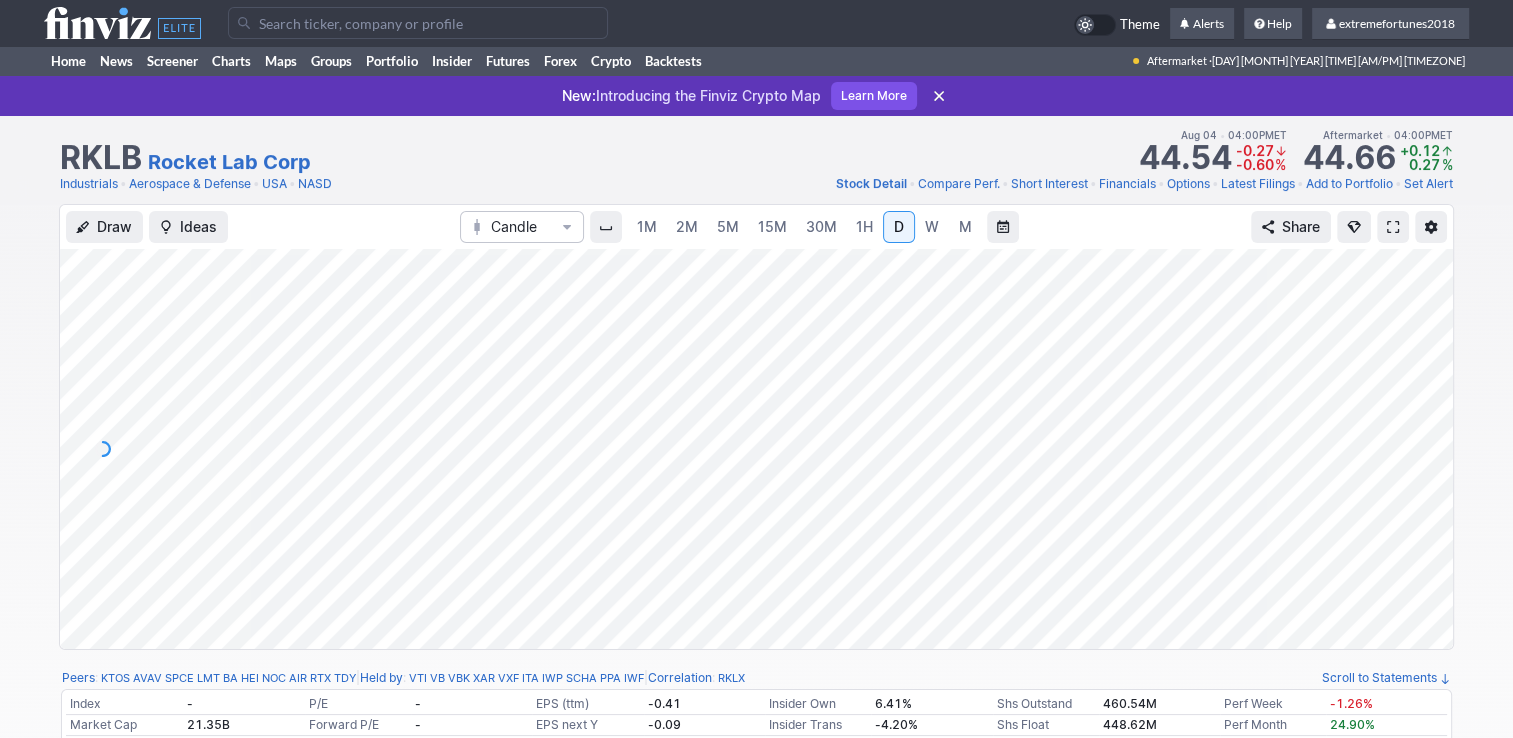 click on "30M" at bounding box center [821, 226] 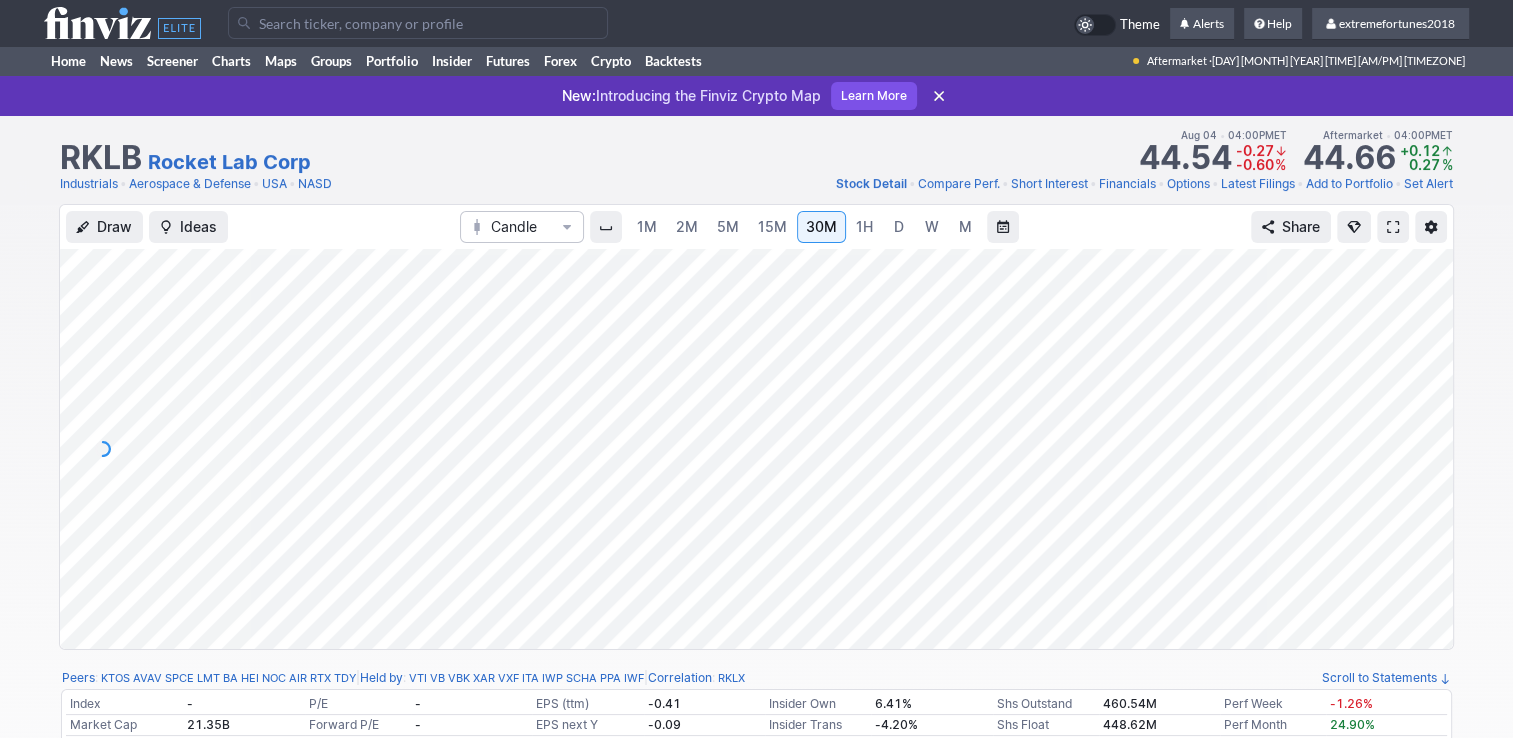 click on "1H" at bounding box center [864, 226] 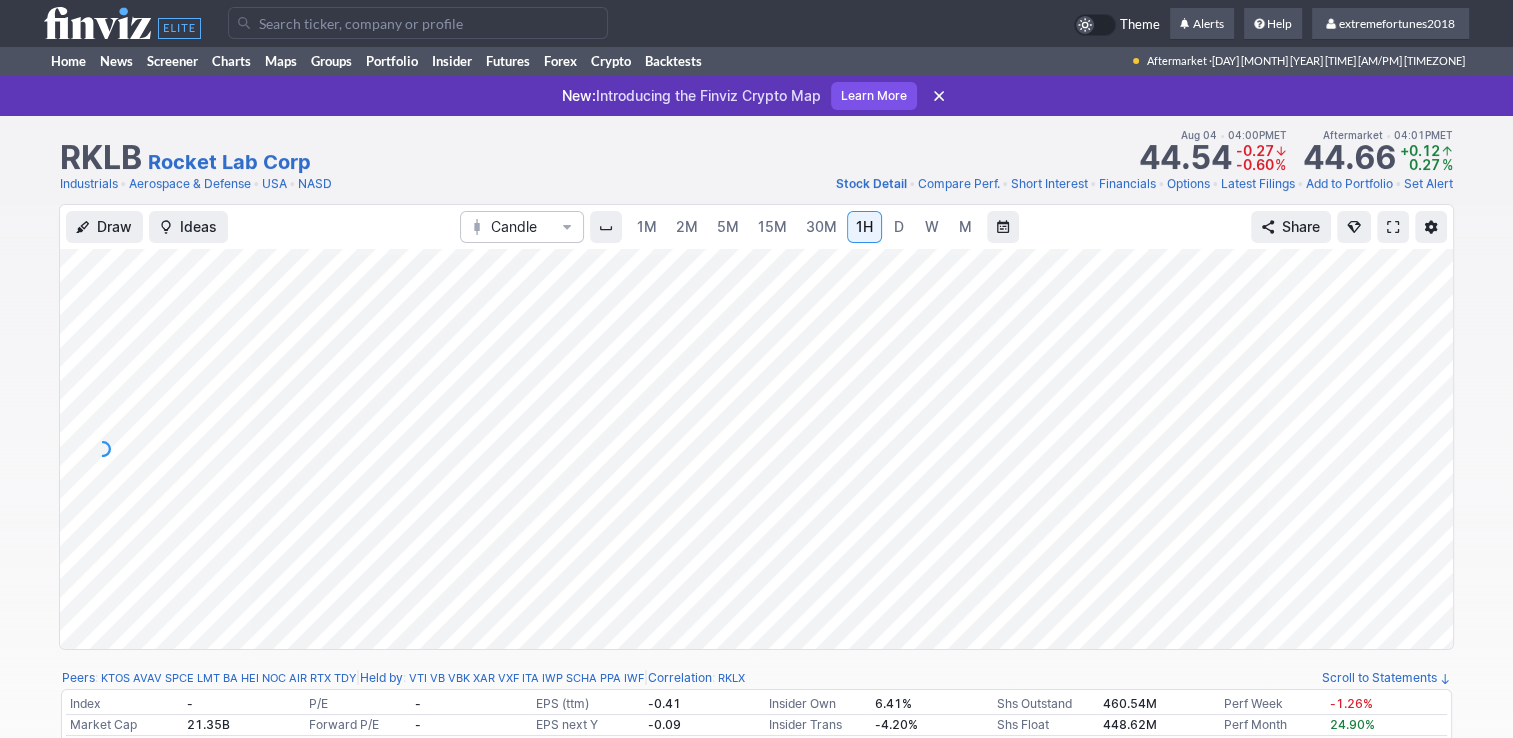 click on "D" at bounding box center [899, 226] 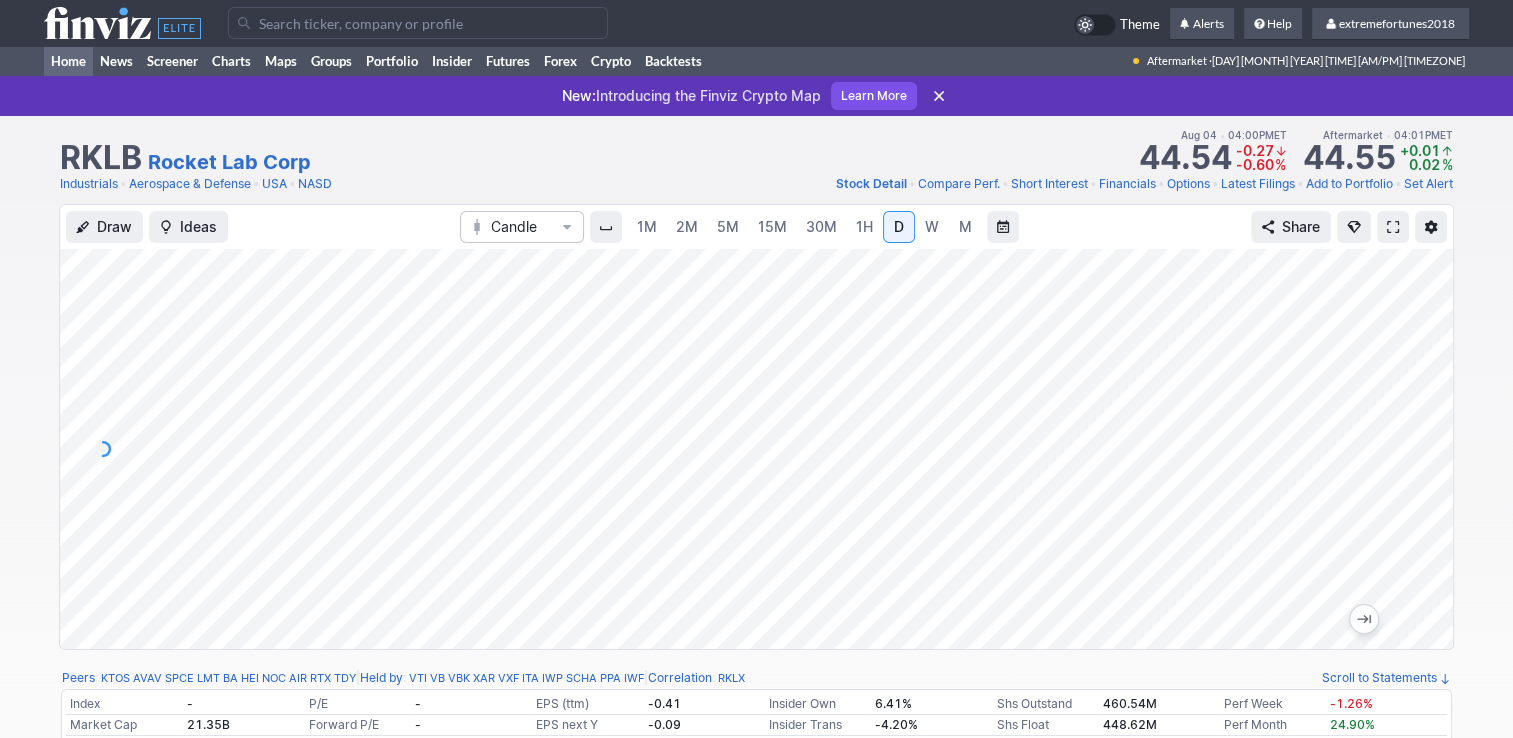 click on "Home" at bounding box center (68, 61) 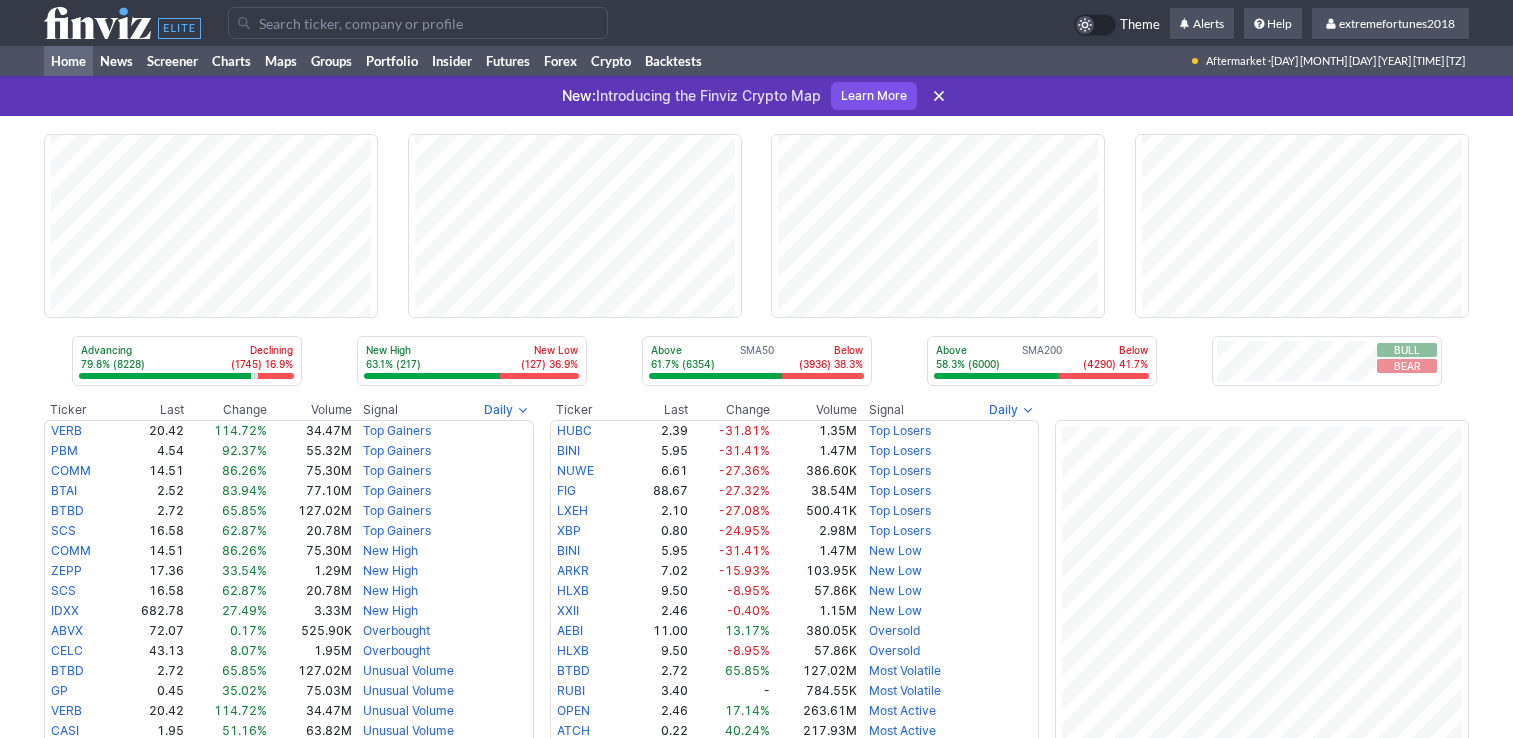 scroll, scrollTop: 0, scrollLeft: 0, axis: both 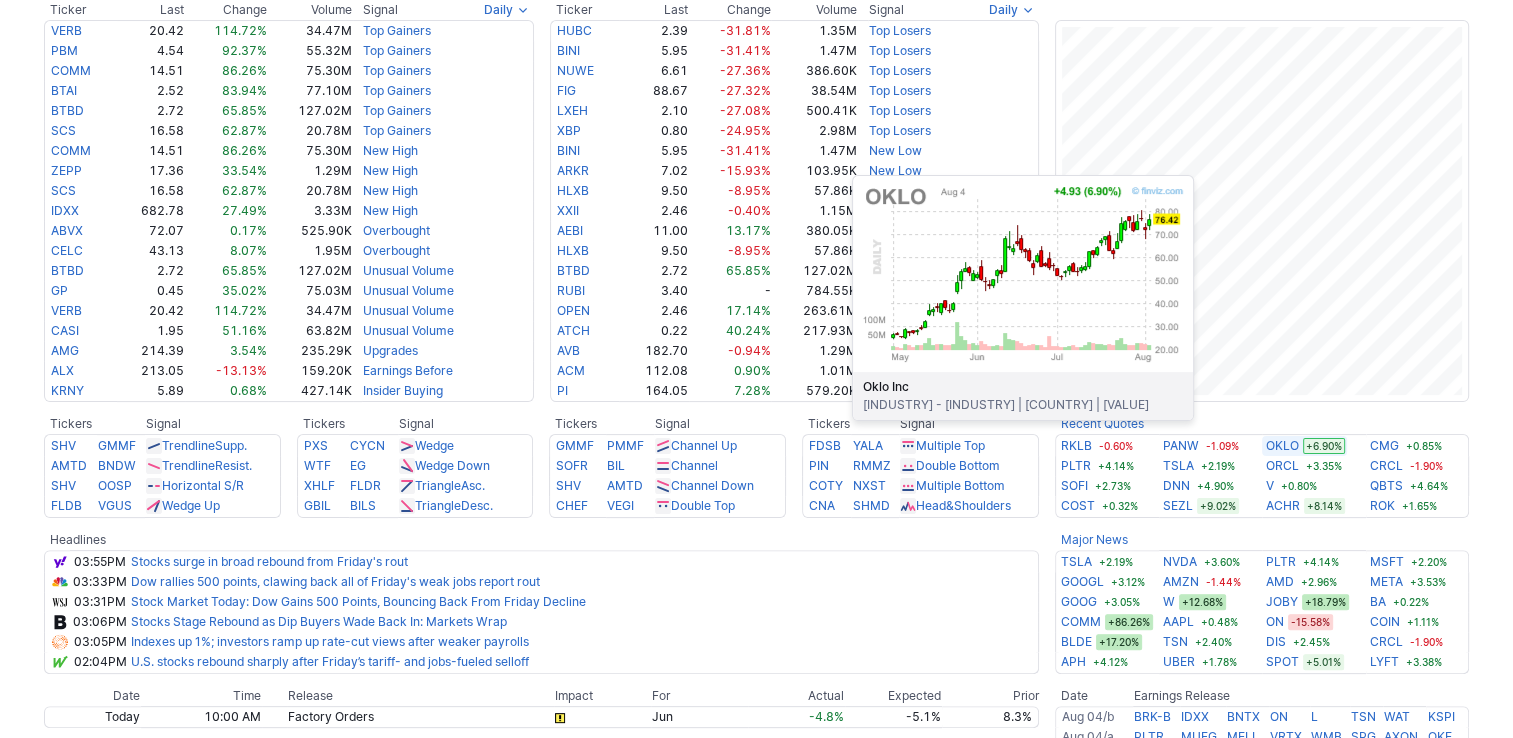 click on "OKLO" at bounding box center (1282, 446) 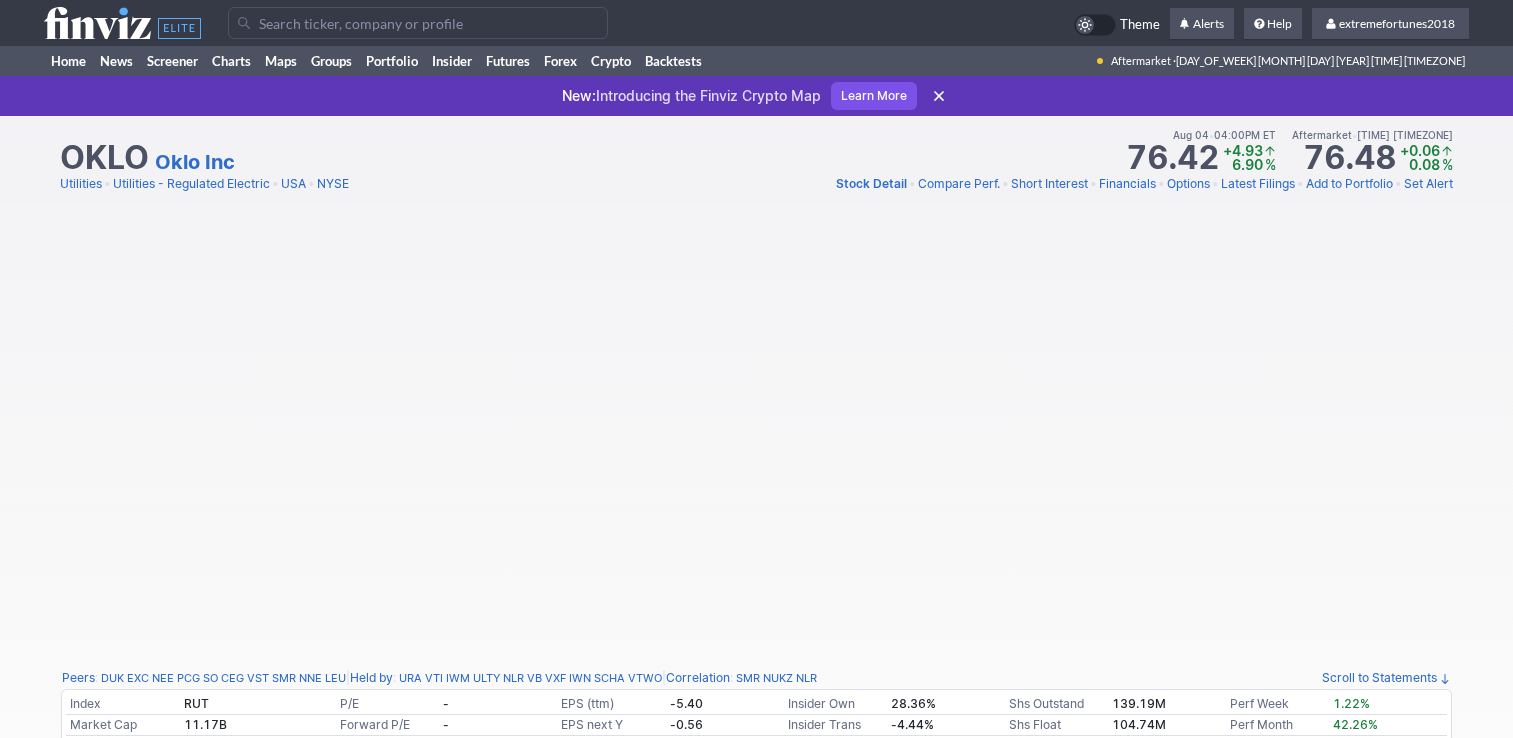 scroll, scrollTop: 0, scrollLeft: 0, axis: both 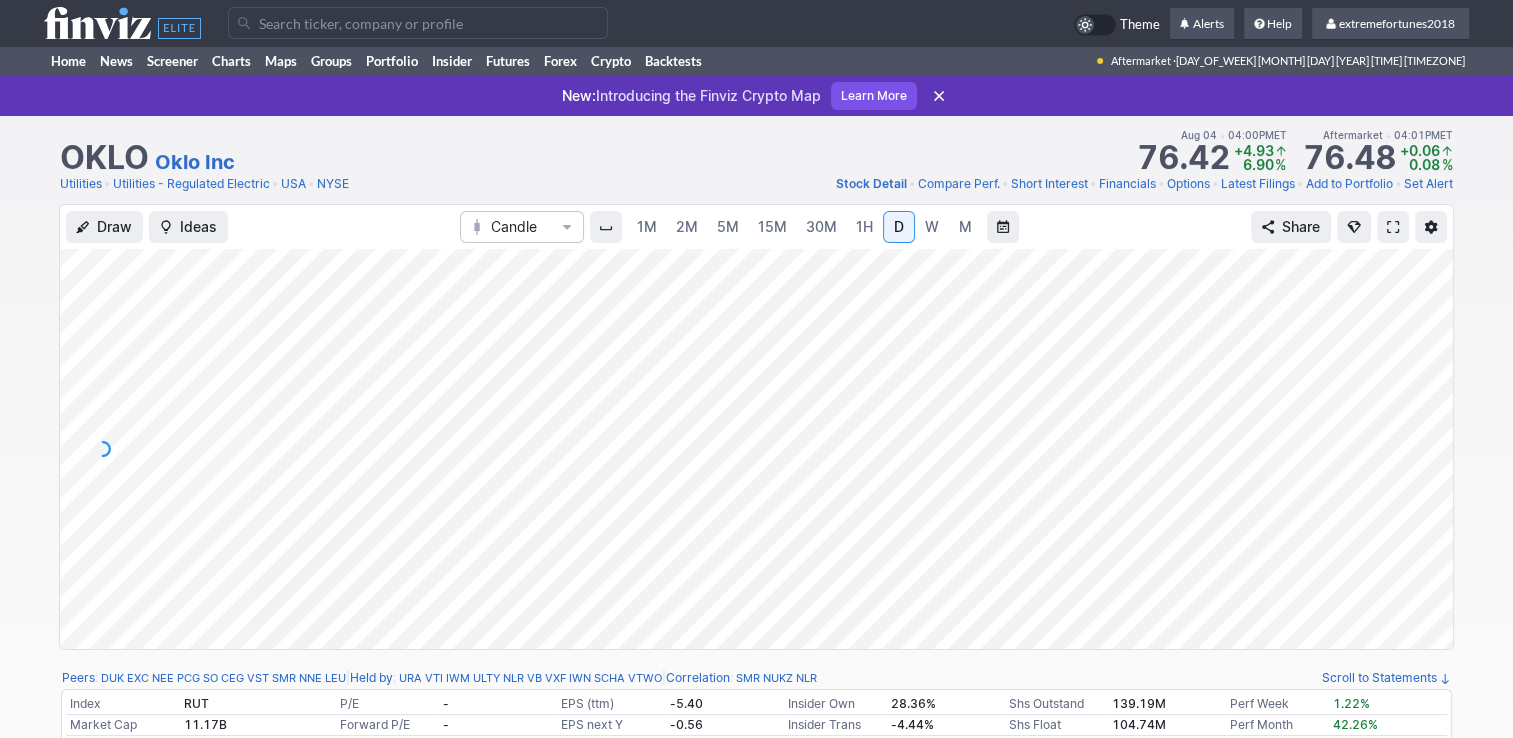click on "W" at bounding box center [932, 226] 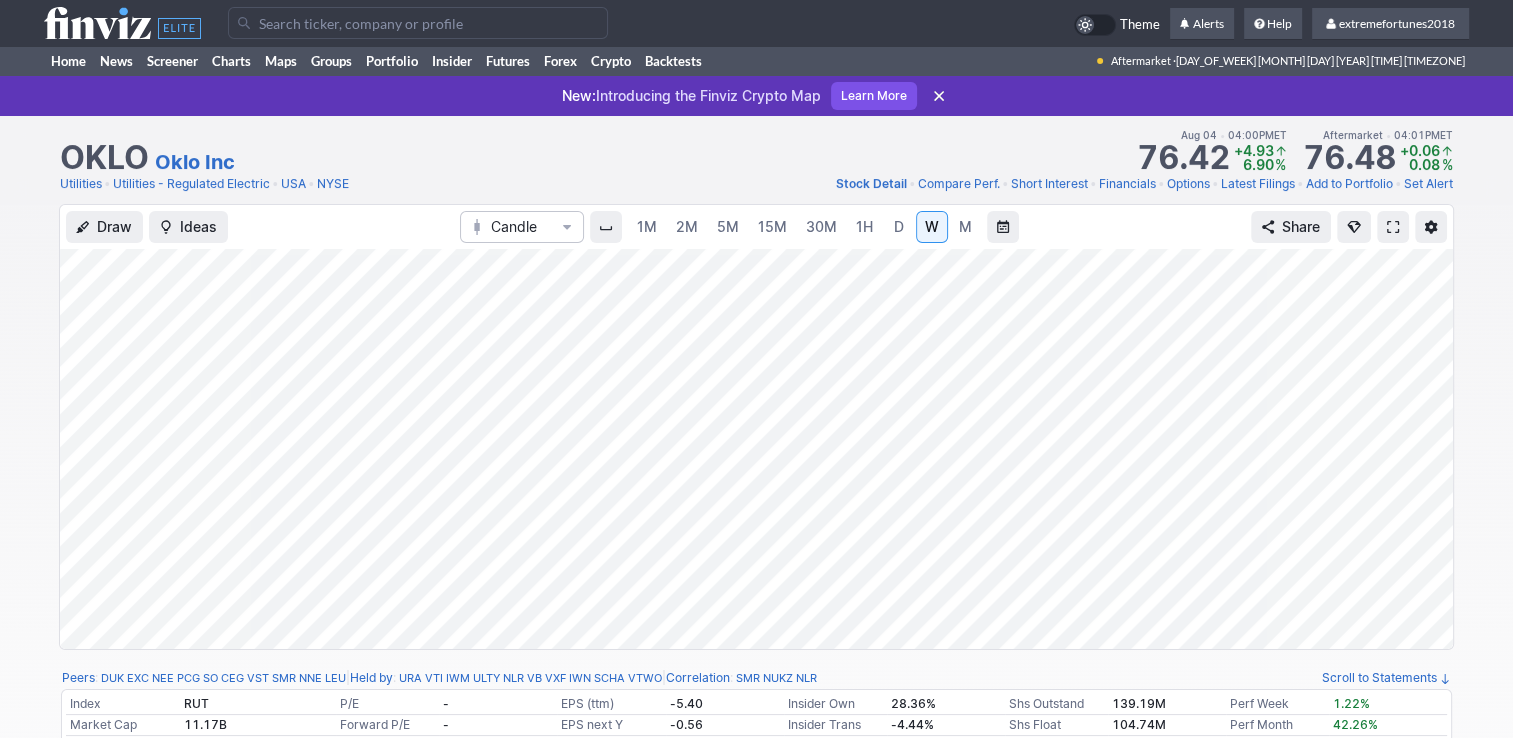 click on "30M" at bounding box center (821, 226) 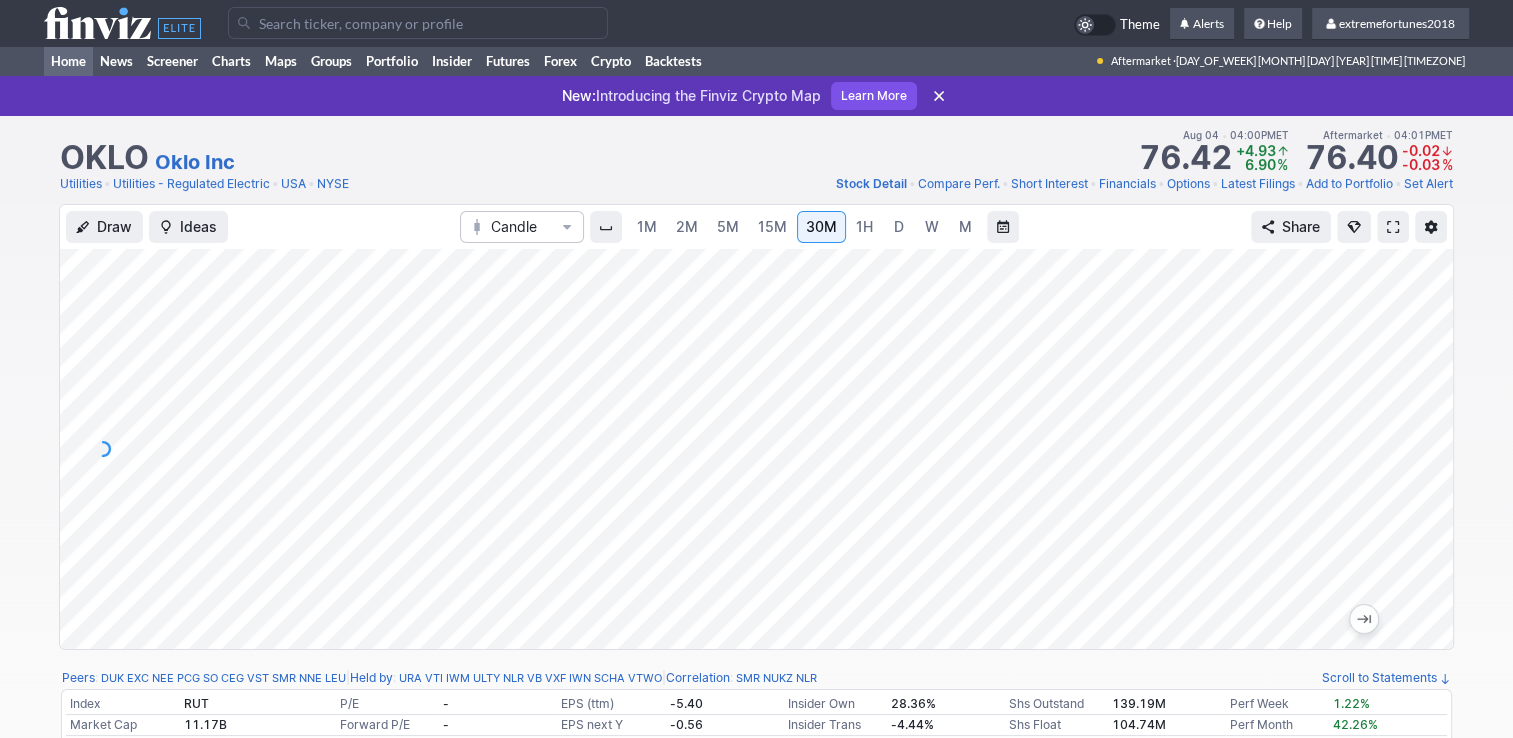 click on "Home" at bounding box center (68, 61) 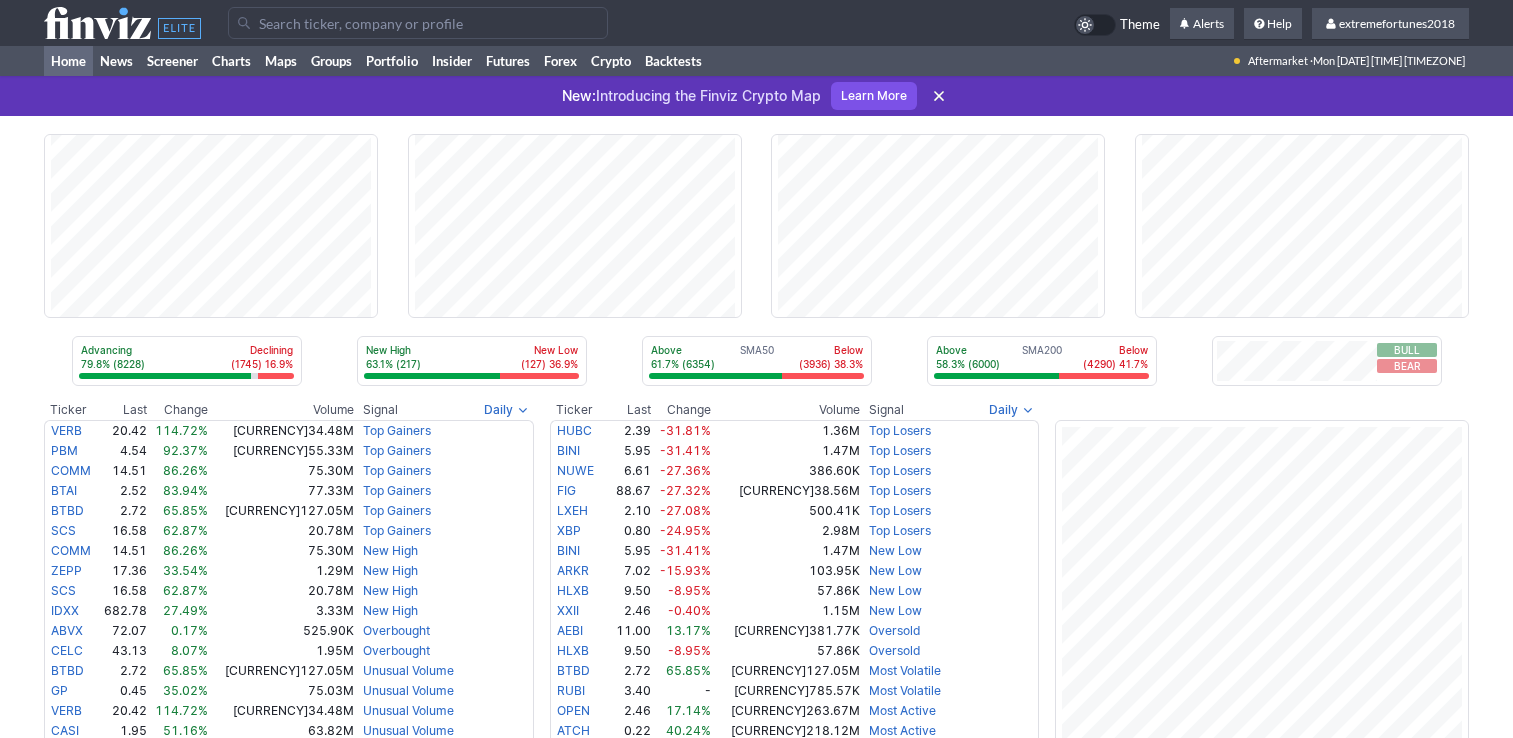 scroll, scrollTop: 0, scrollLeft: 0, axis: both 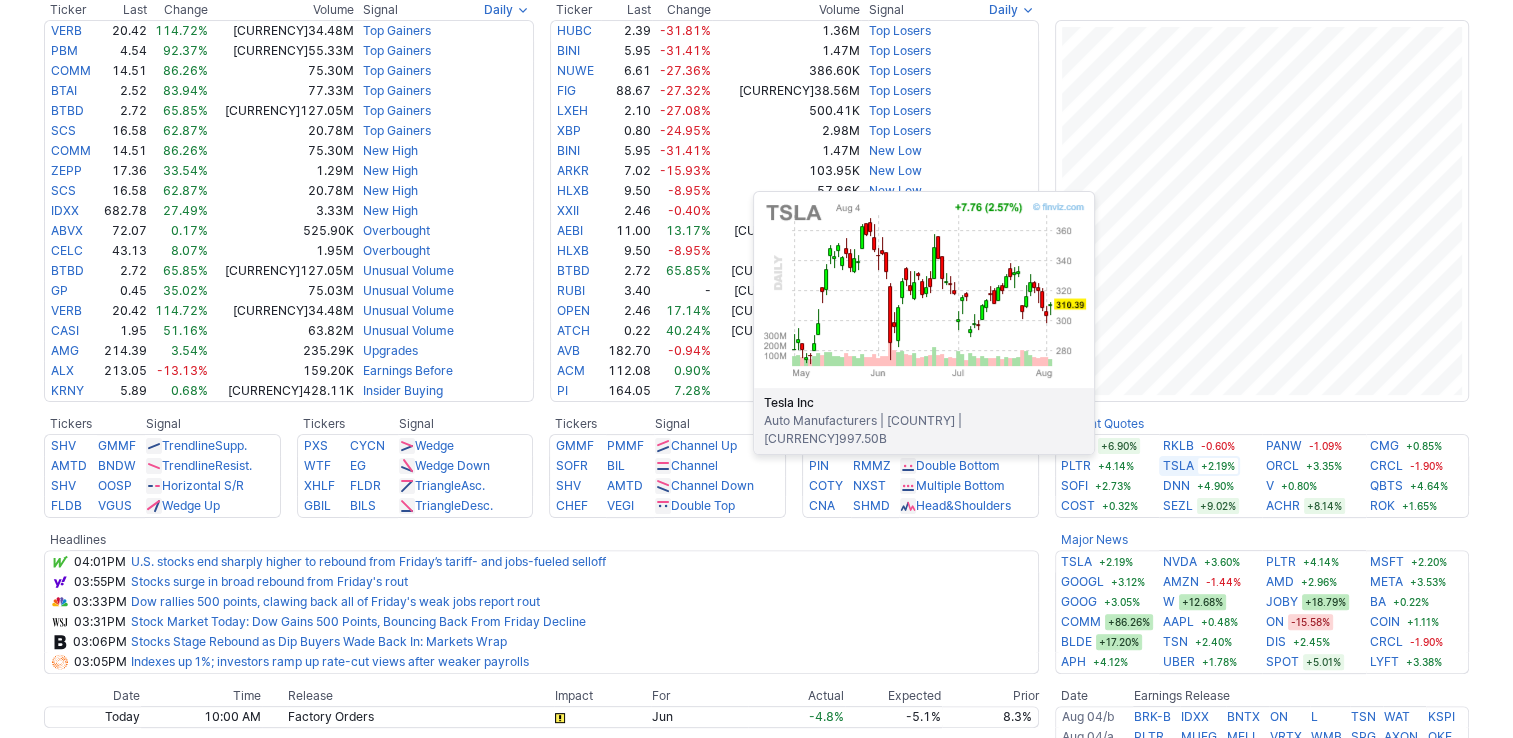 click on "TSLA" at bounding box center [1178, 466] 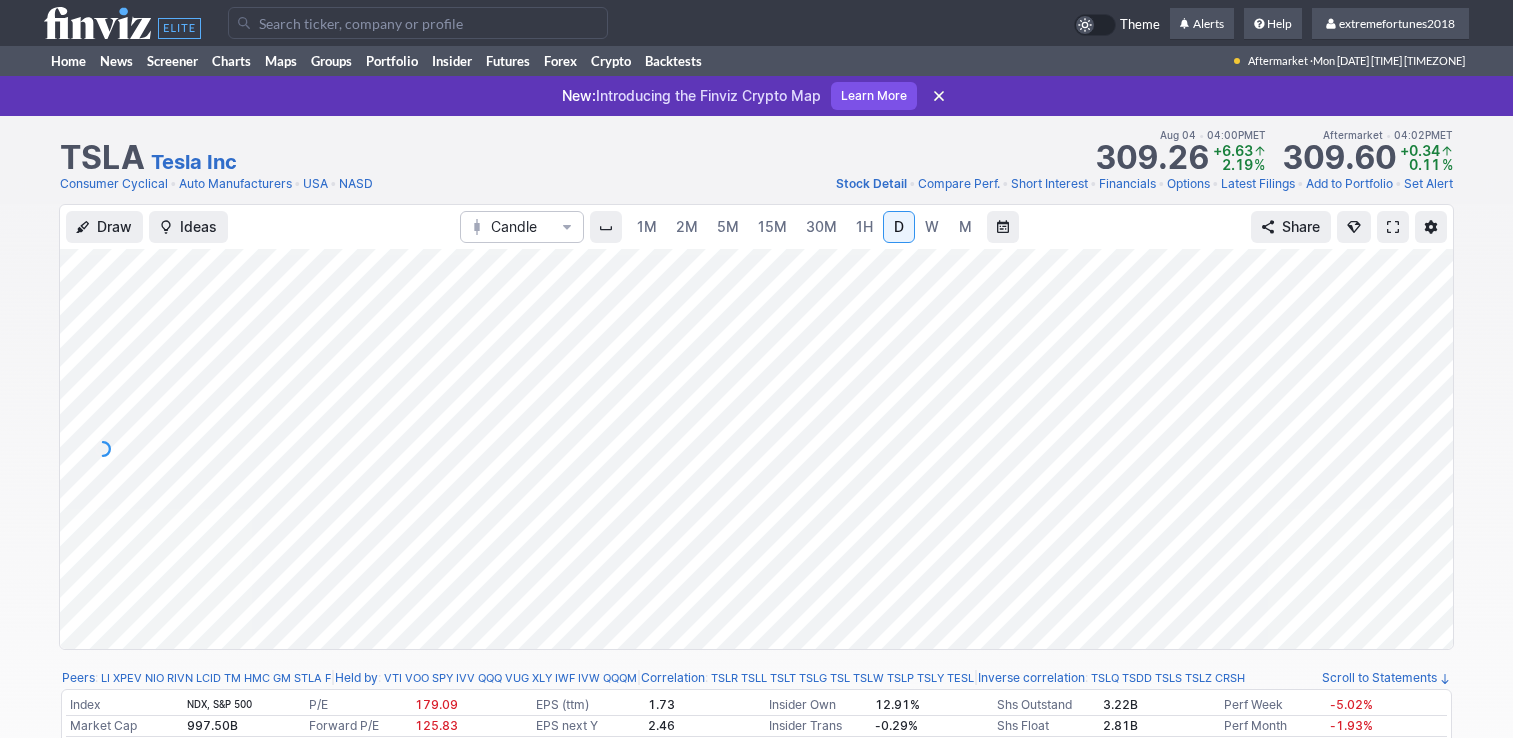 scroll, scrollTop: 0, scrollLeft: 0, axis: both 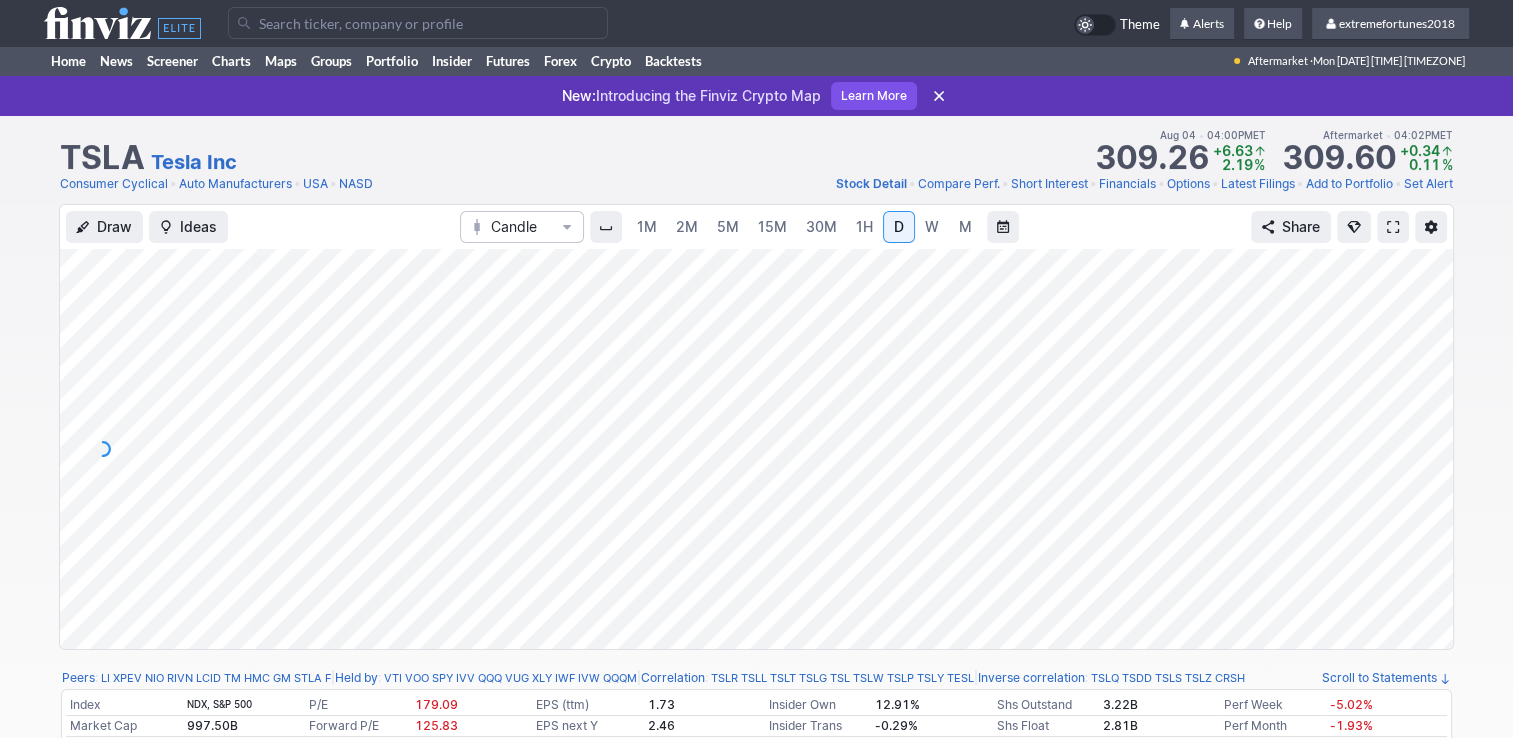 click on "30M" at bounding box center (821, 226) 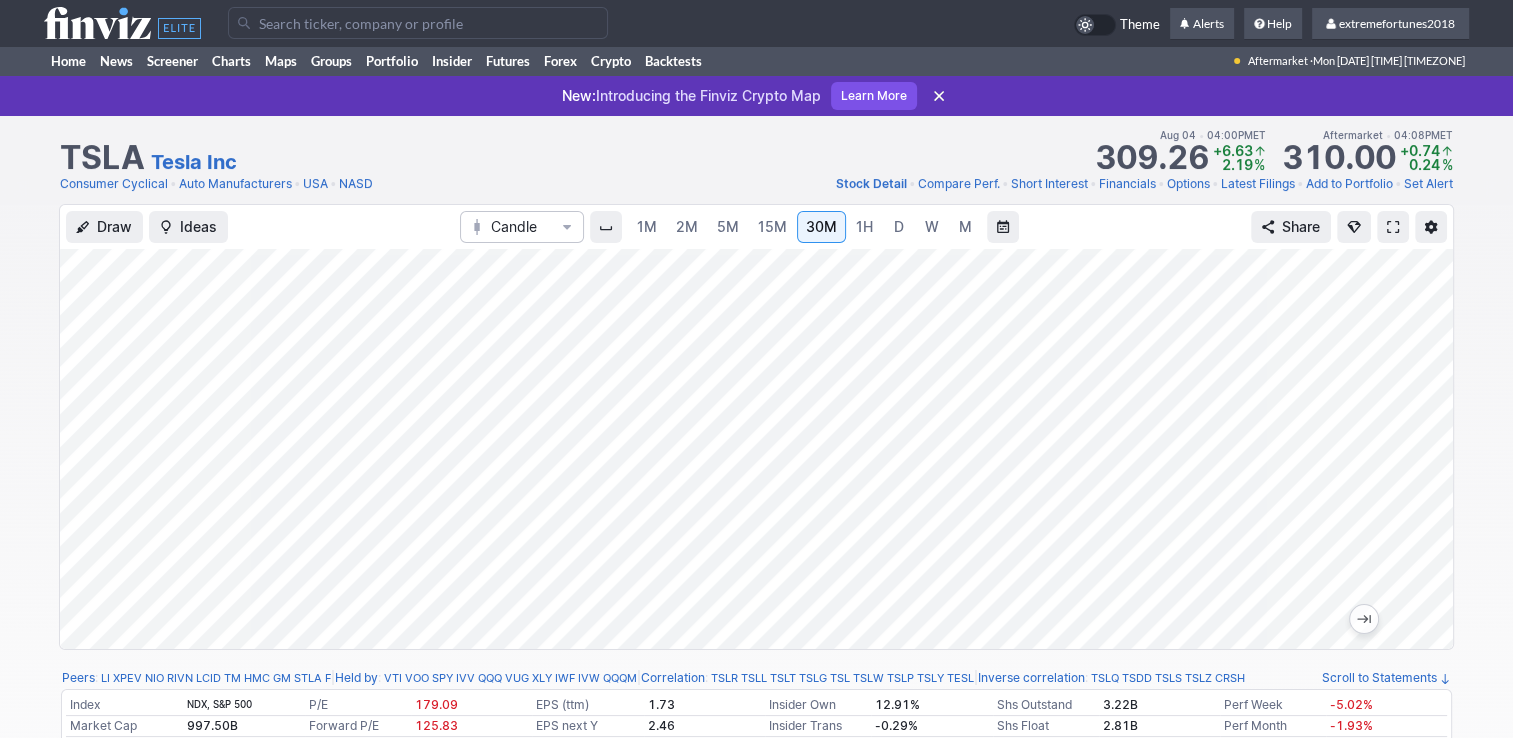 click on "D" at bounding box center [899, 226] 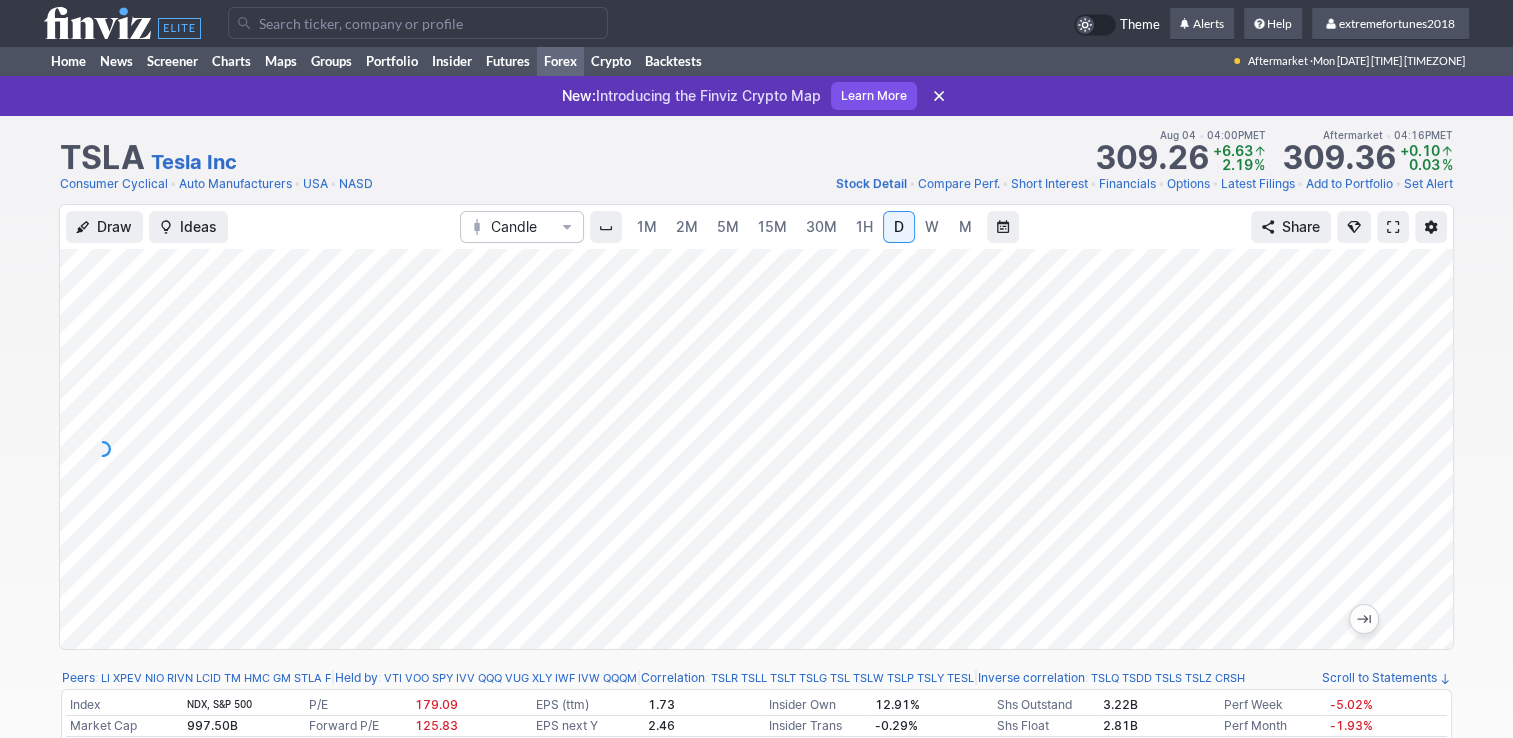 click on "Forex" at bounding box center (560, 61) 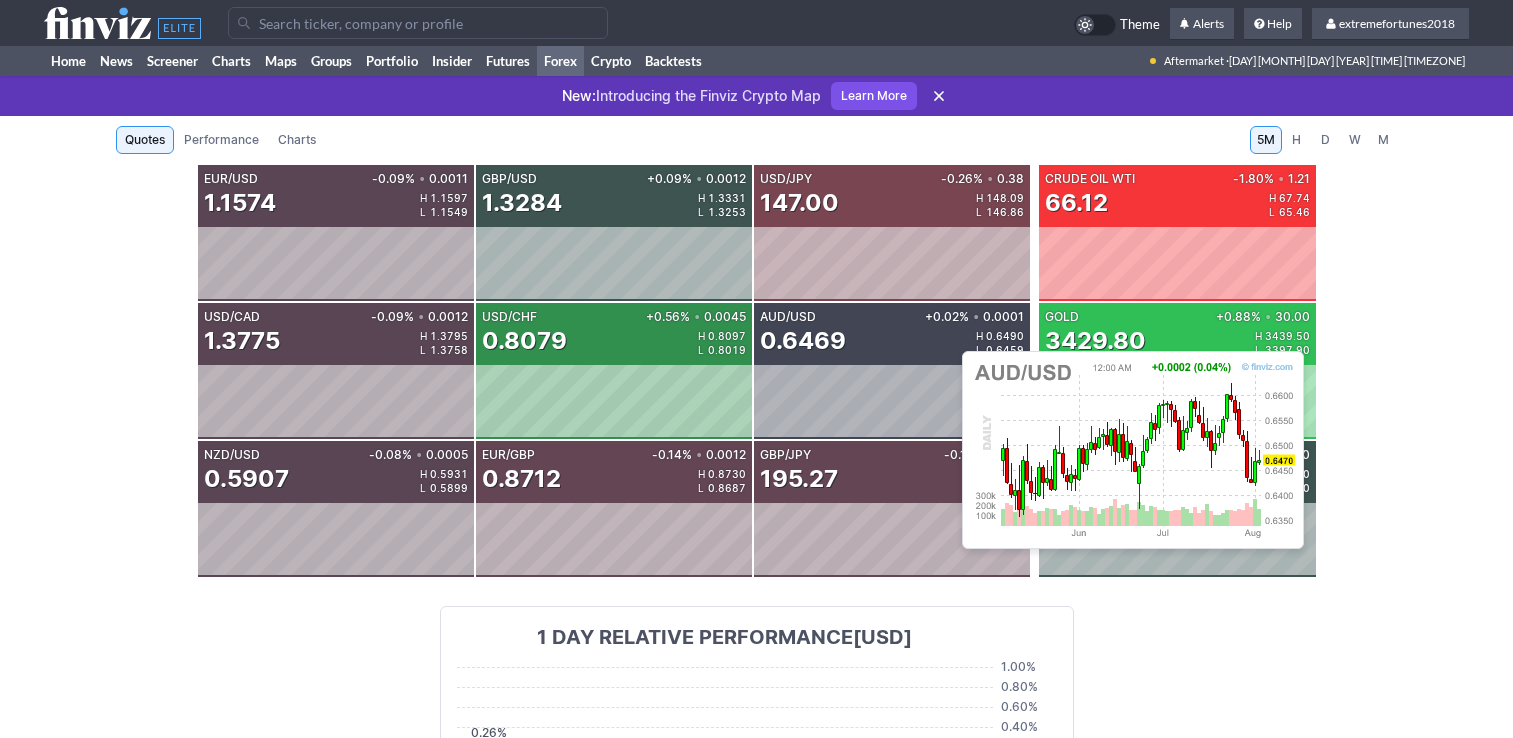 scroll, scrollTop: 0, scrollLeft: 0, axis: both 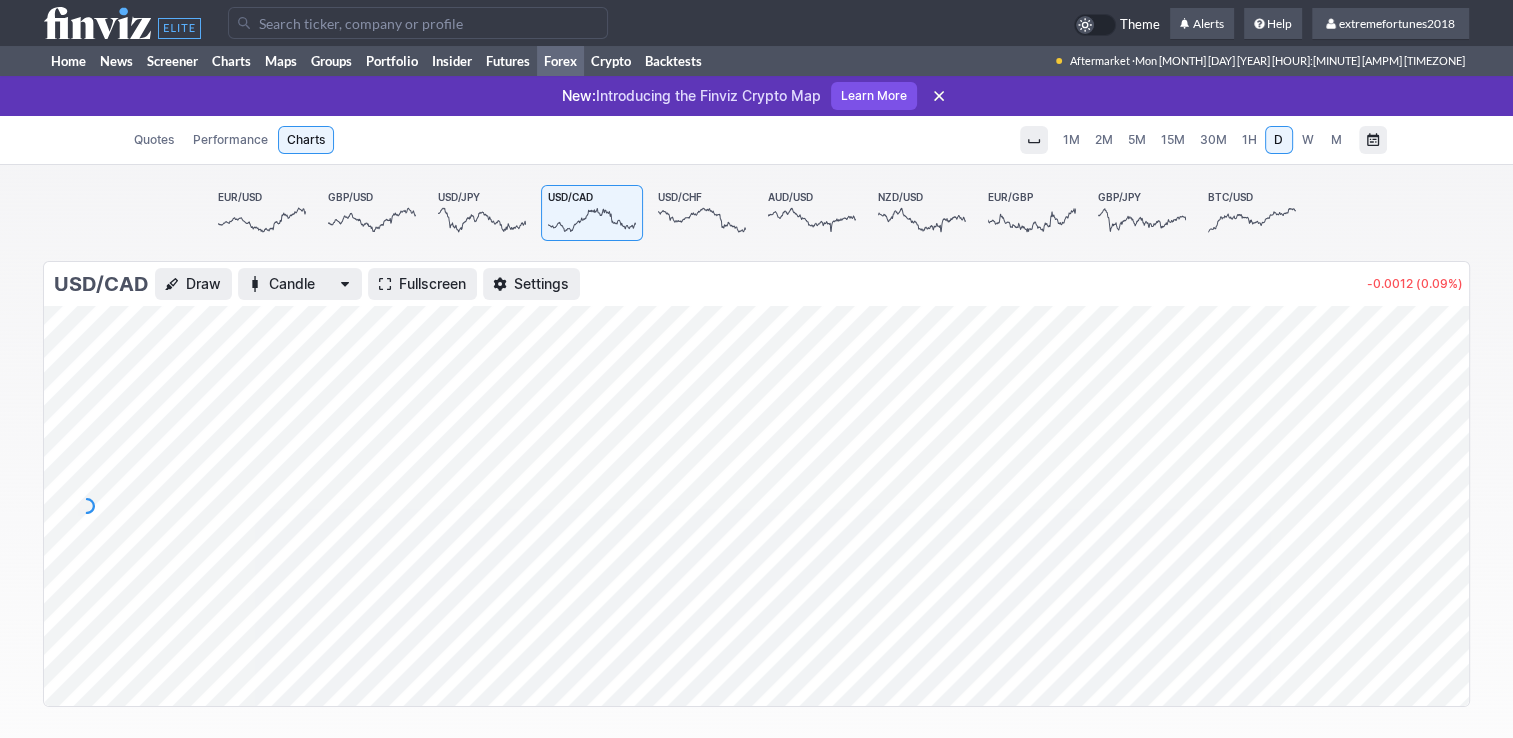 click on "Settings" at bounding box center [541, 284] 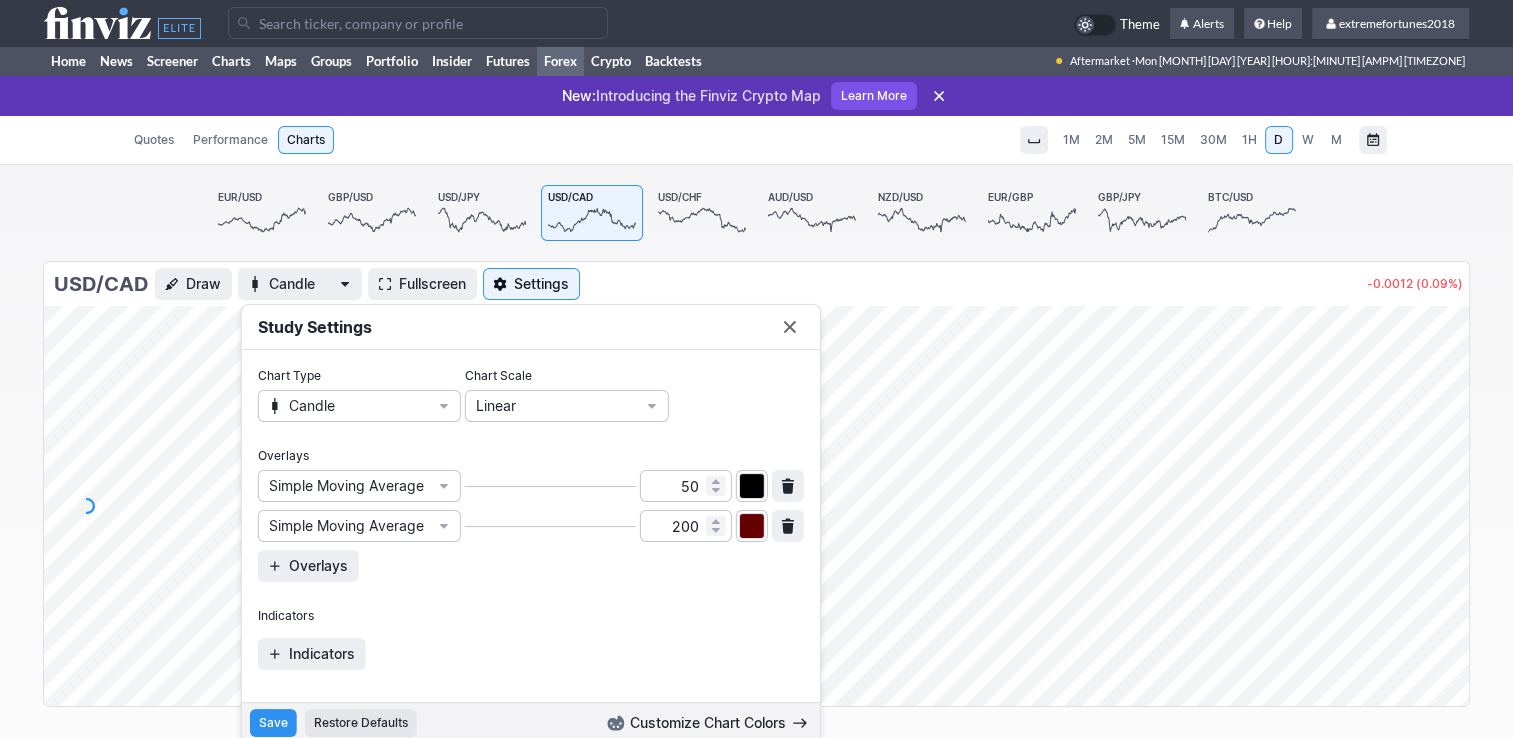 click at bounding box center (790, 327) 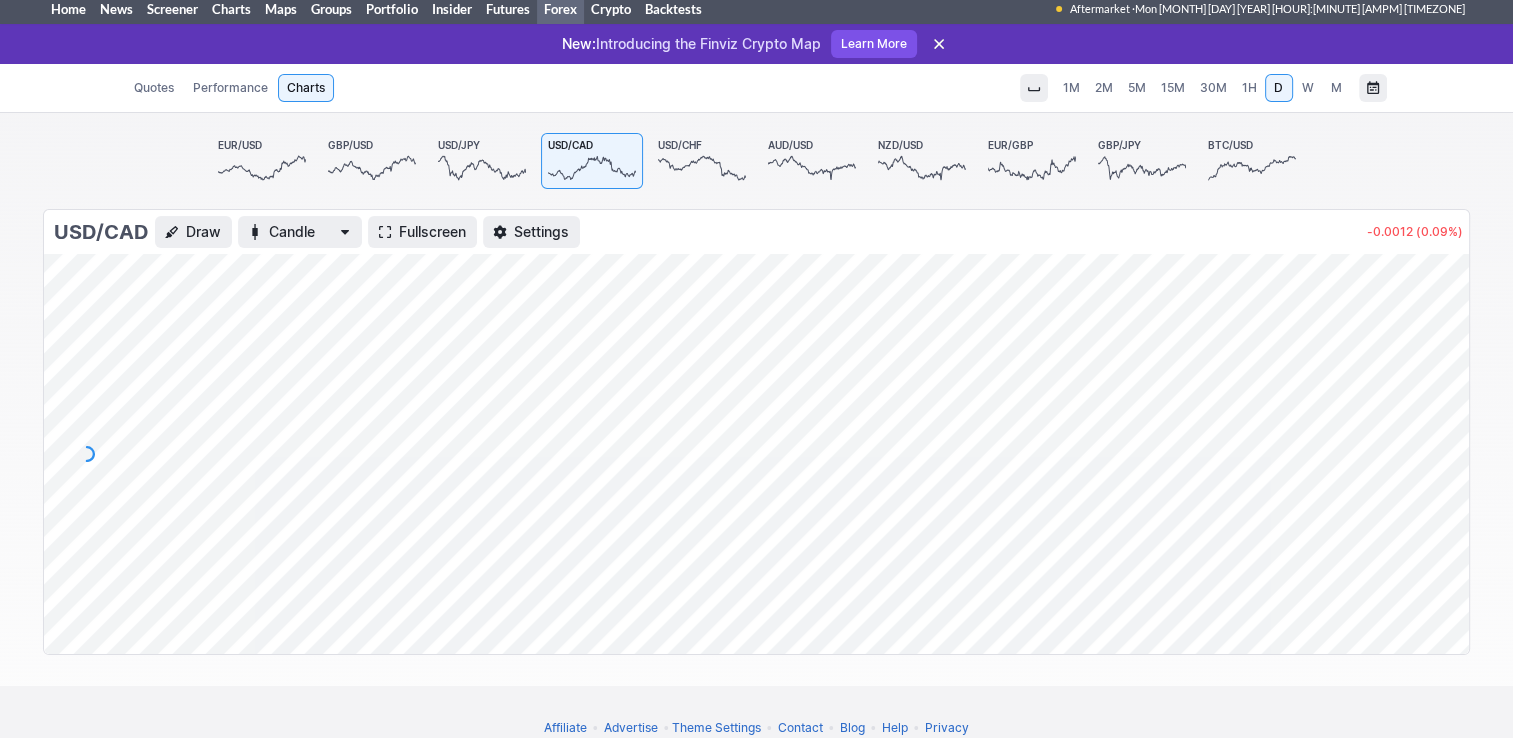 scroll, scrollTop: 0, scrollLeft: 0, axis: both 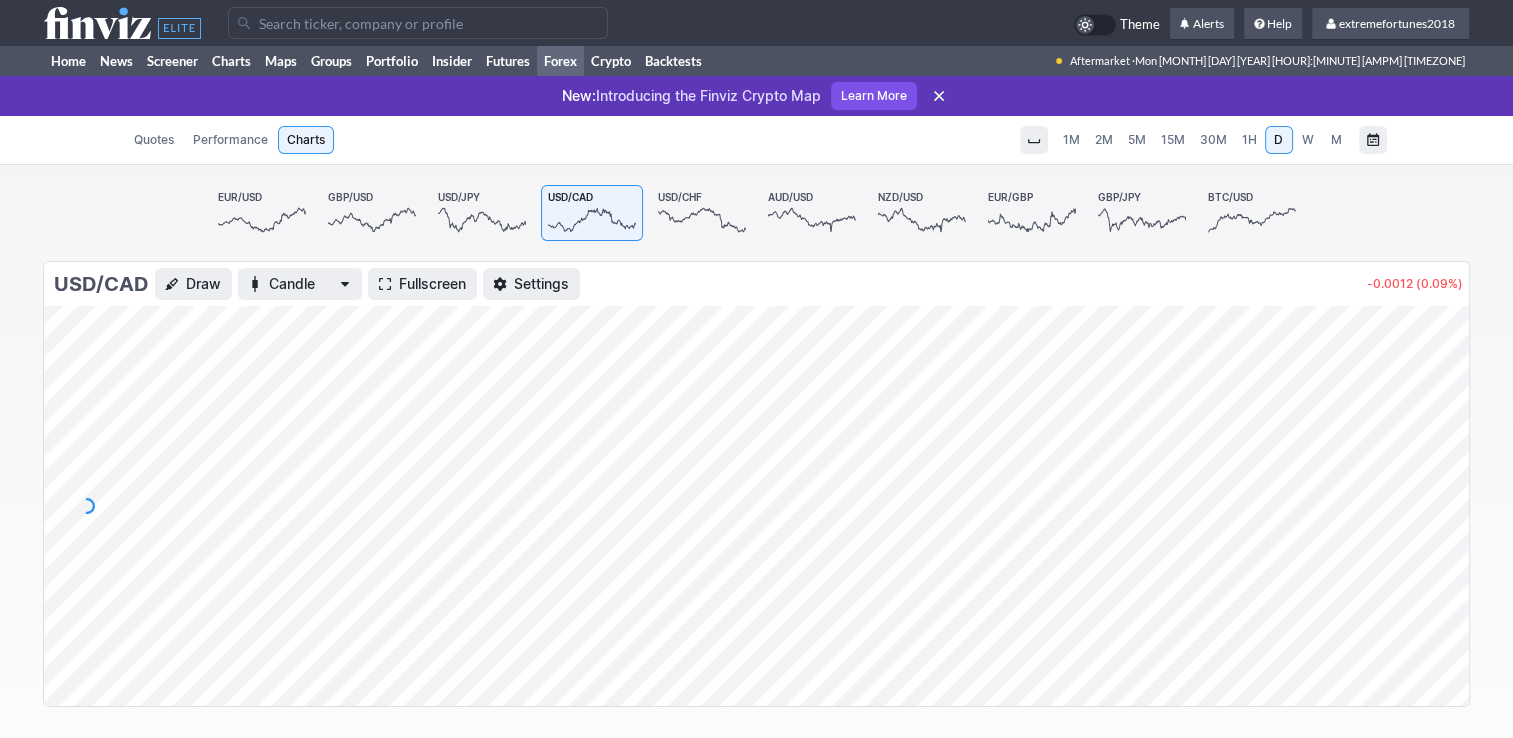 click on "1H" at bounding box center (1249, 139) 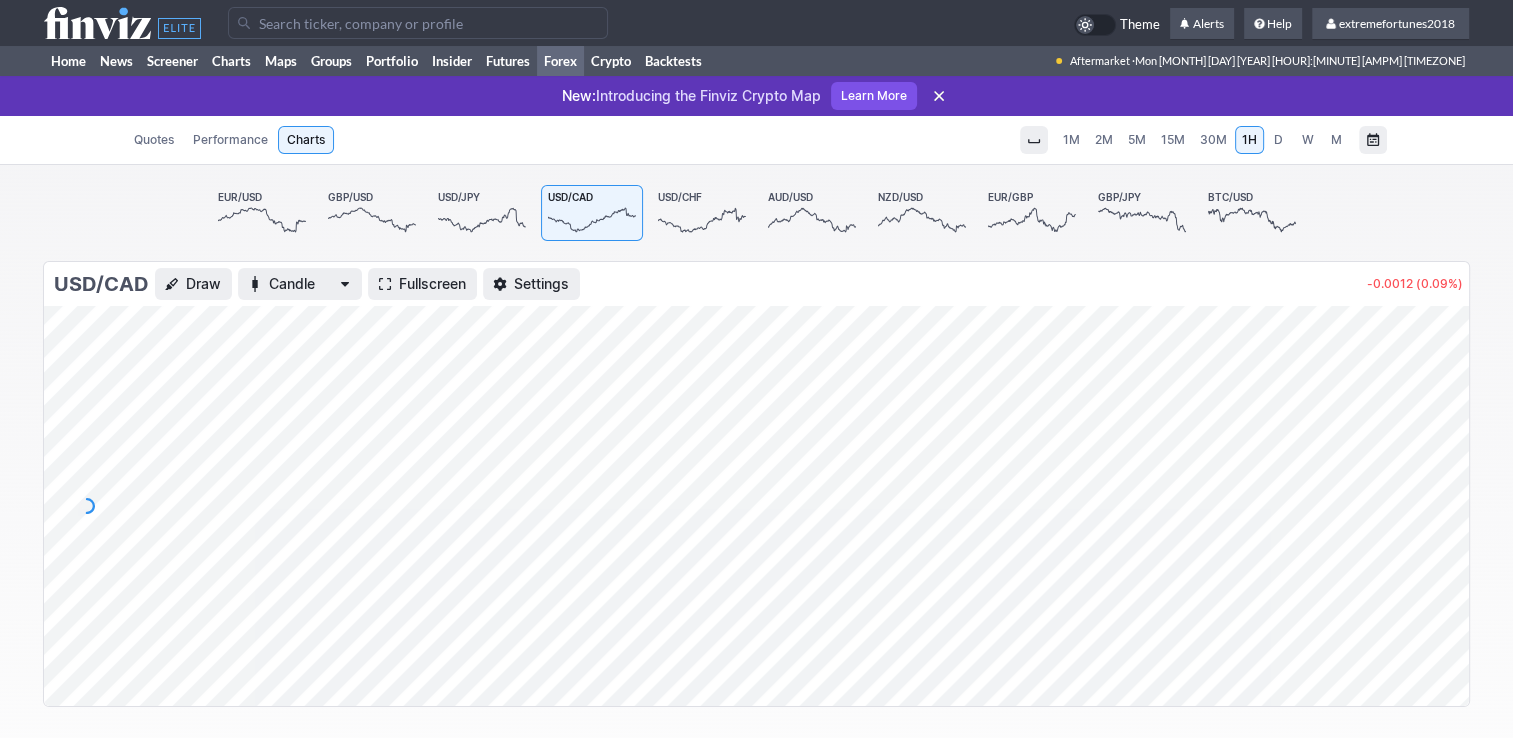click on "30M" at bounding box center [1213, 139] 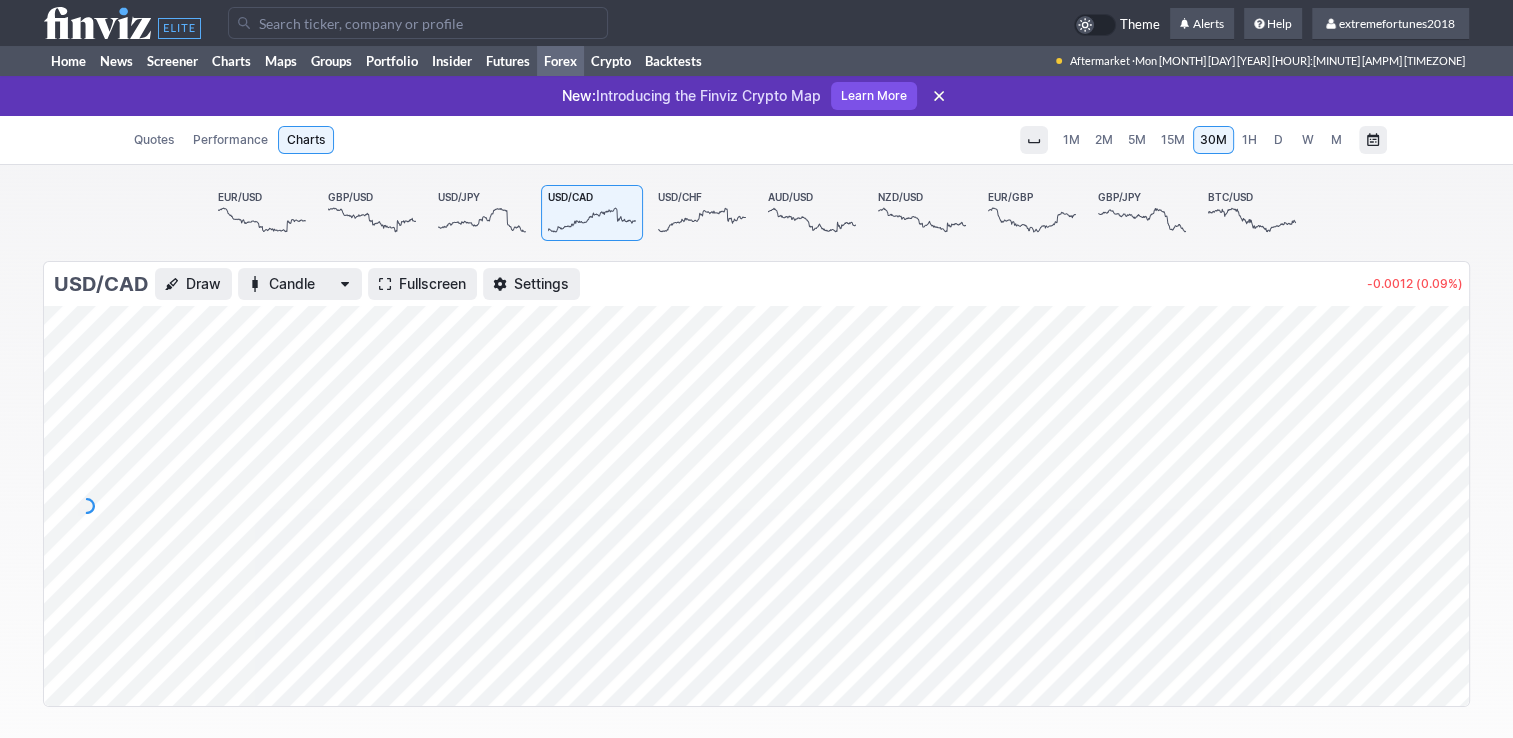 click on "Fullscreen" at bounding box center [432, 284] 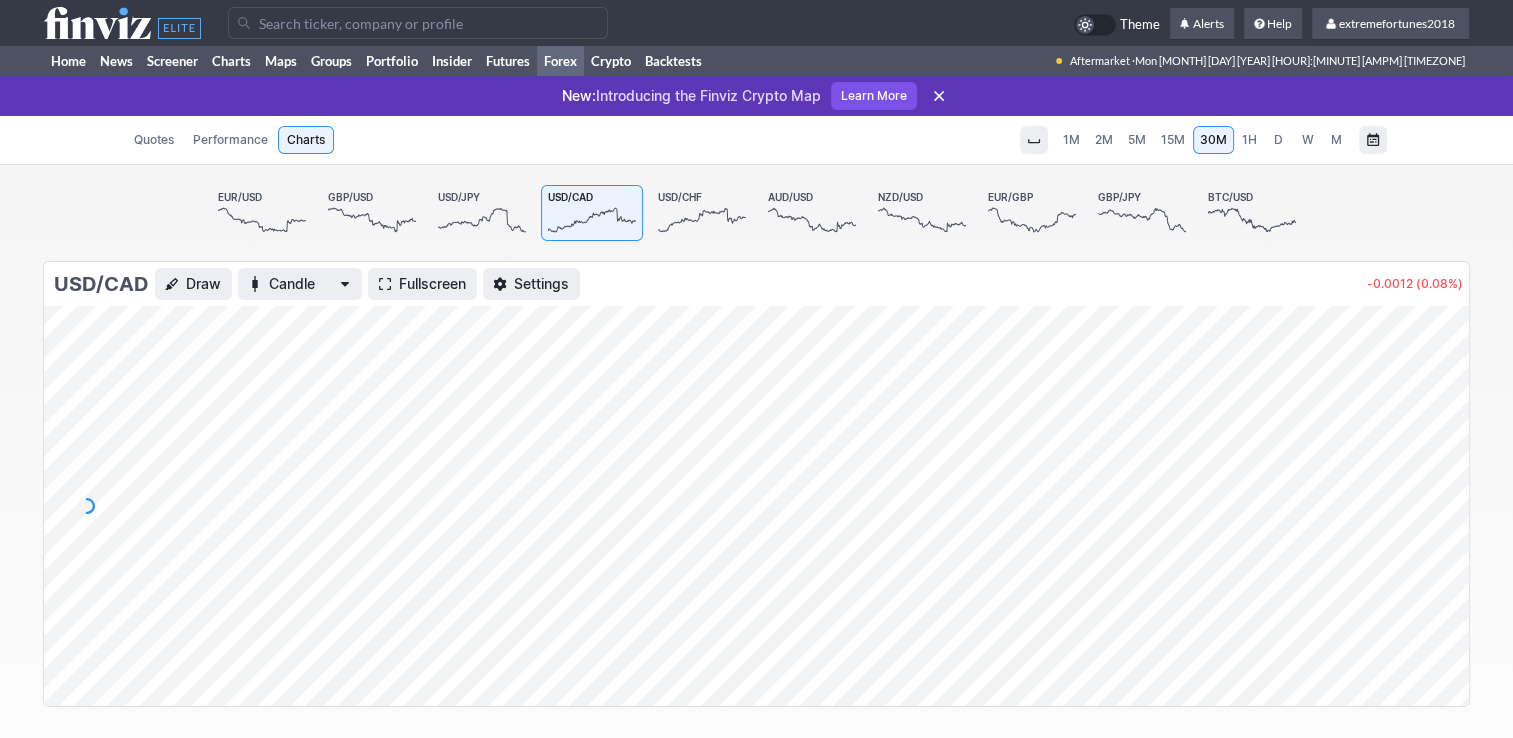 click on "USD/CHF" at bounding box center (680, 197) 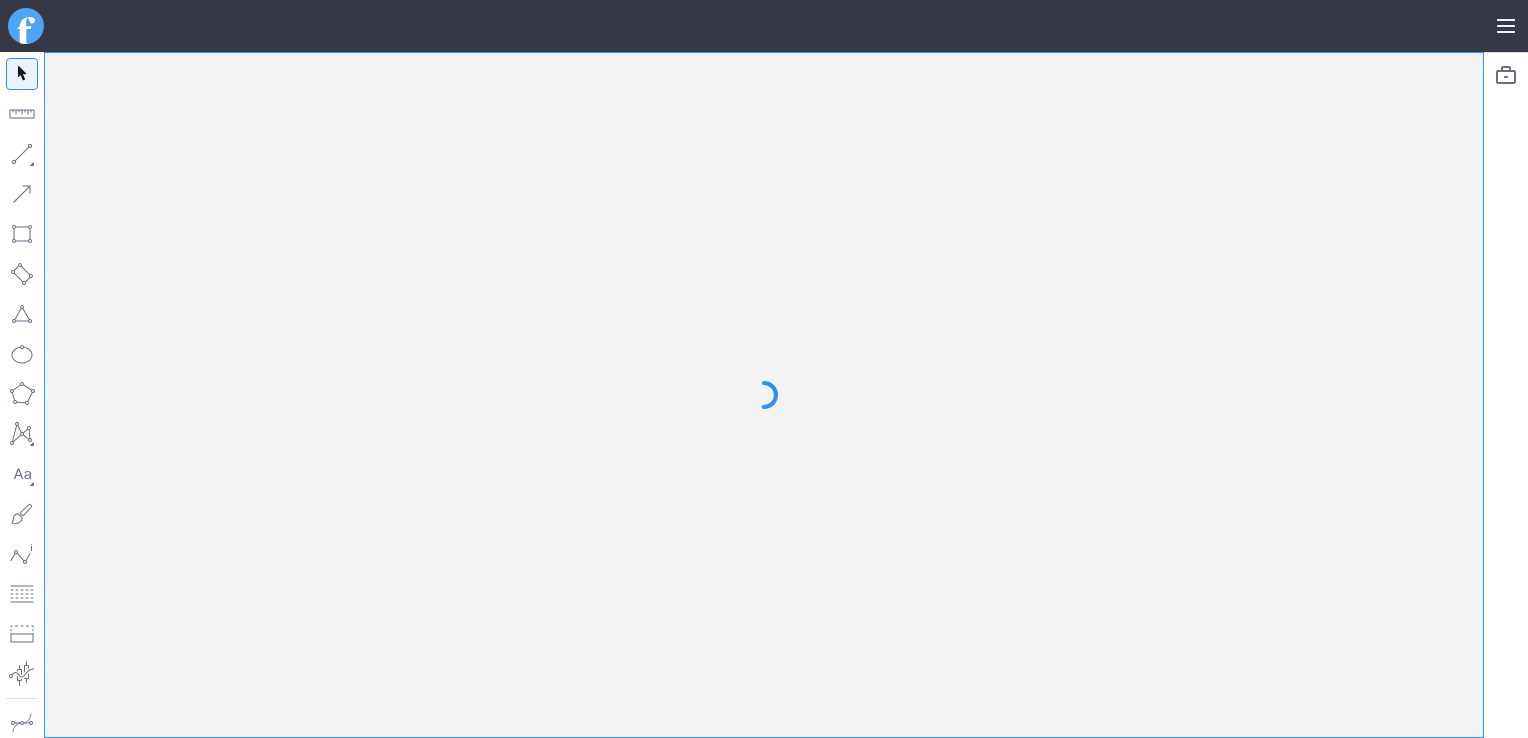 scroll, scrollTop: 0, scrollLeft: 0, axis: both 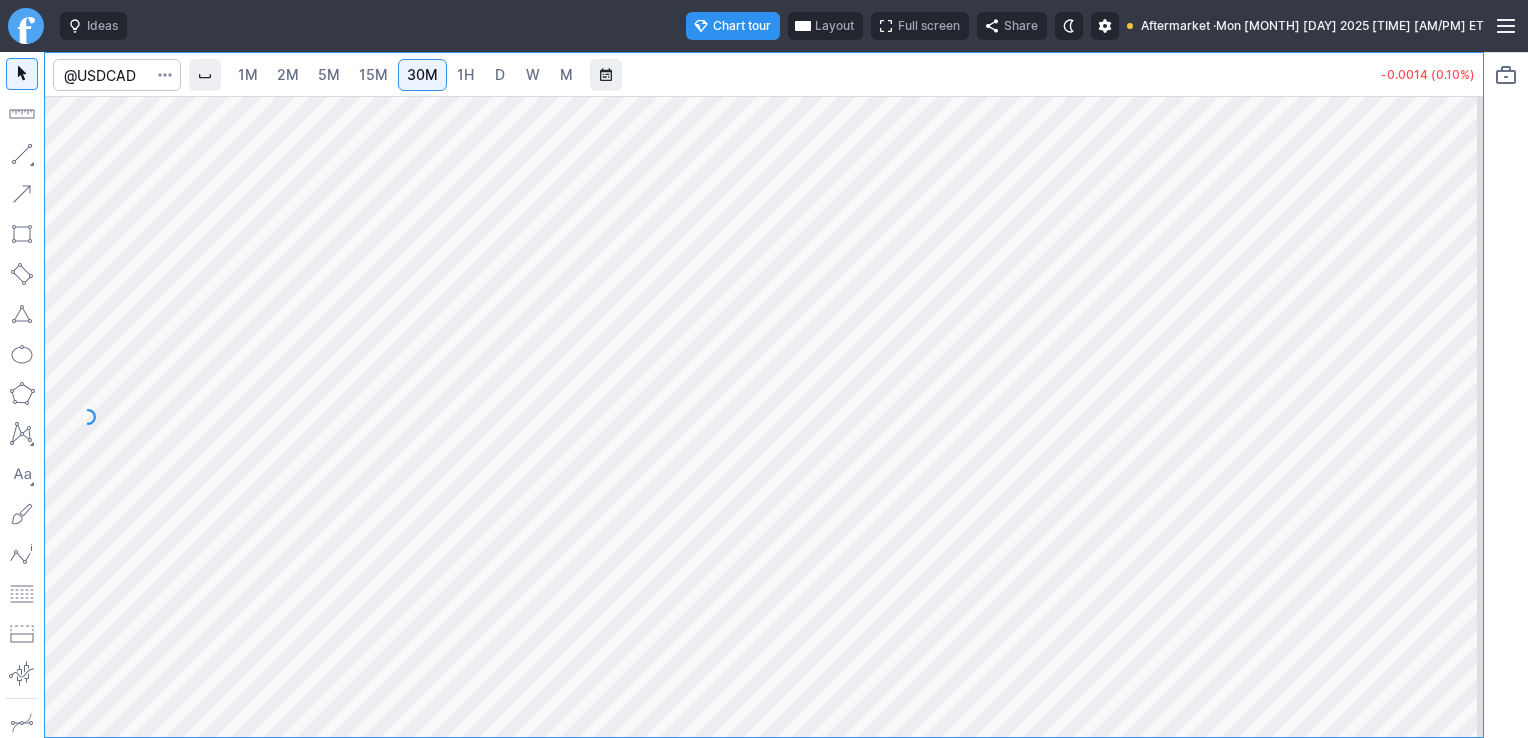 drag, startPoint x: 1452, startPoint y: 239, endPoint x: 1457, endPoint y: 299, distance: 60.207973 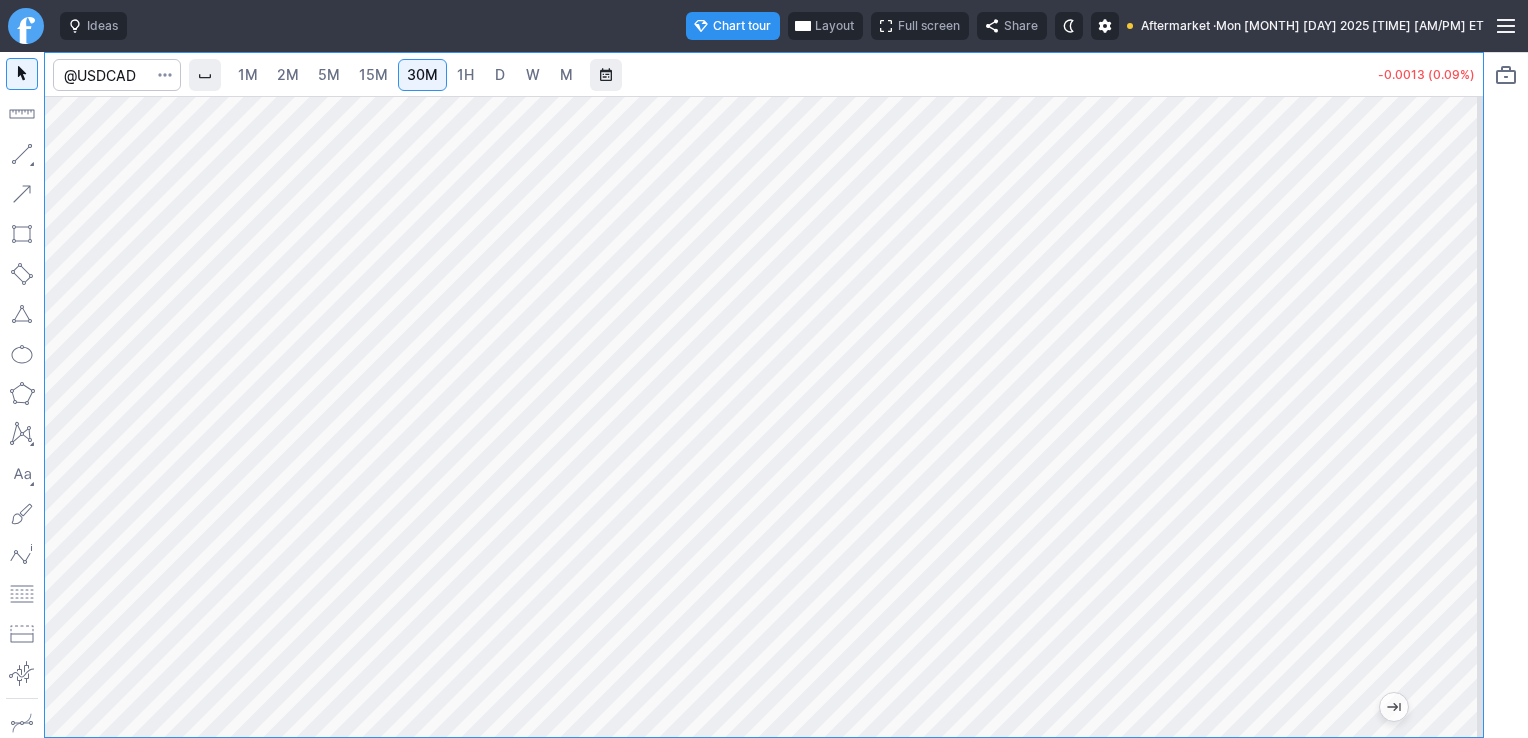 click at bounding box center [165, 75] 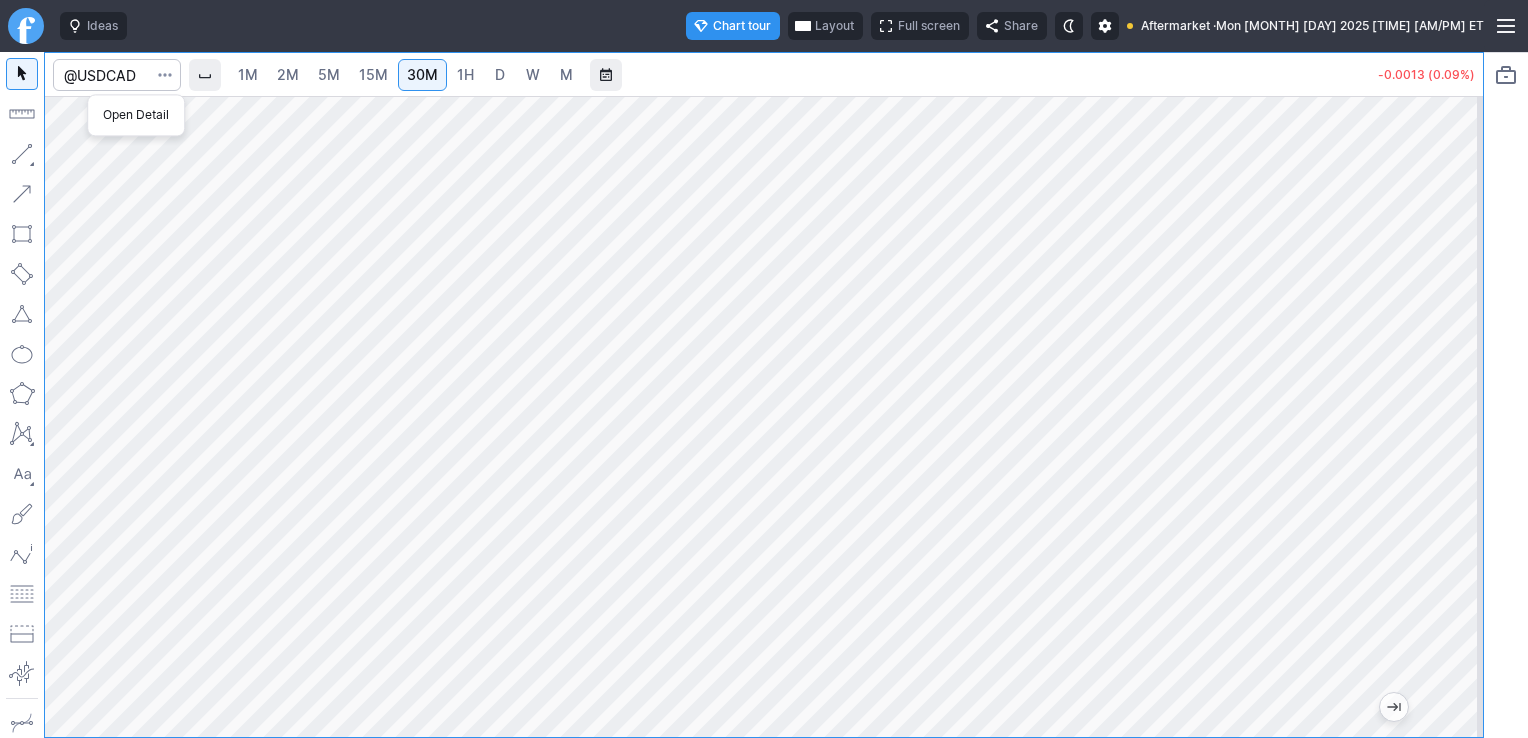 click at bounding box center [764, 369] 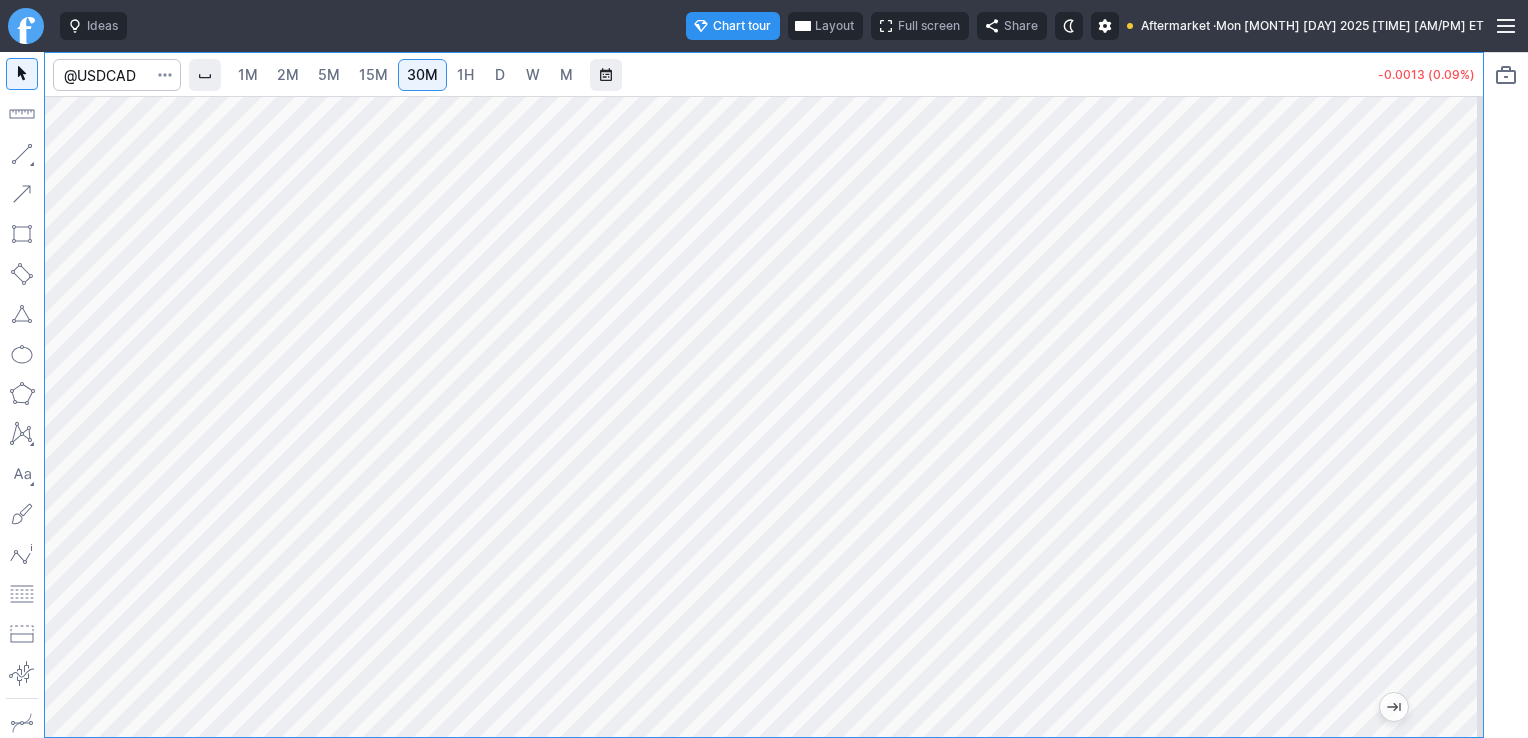 click on "D" at bounding box center [500, 74] 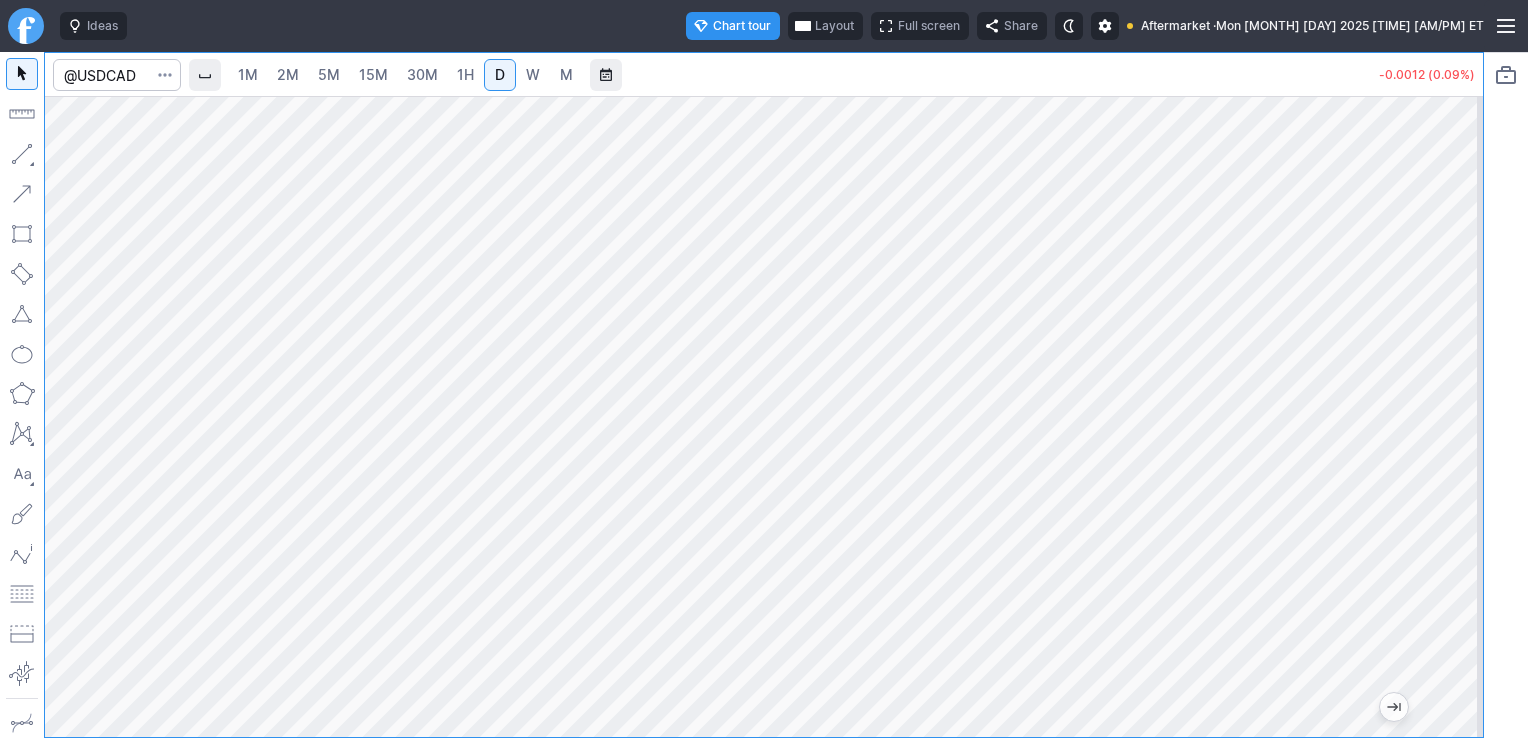 click on "30M" at bounding box center [422, 74] 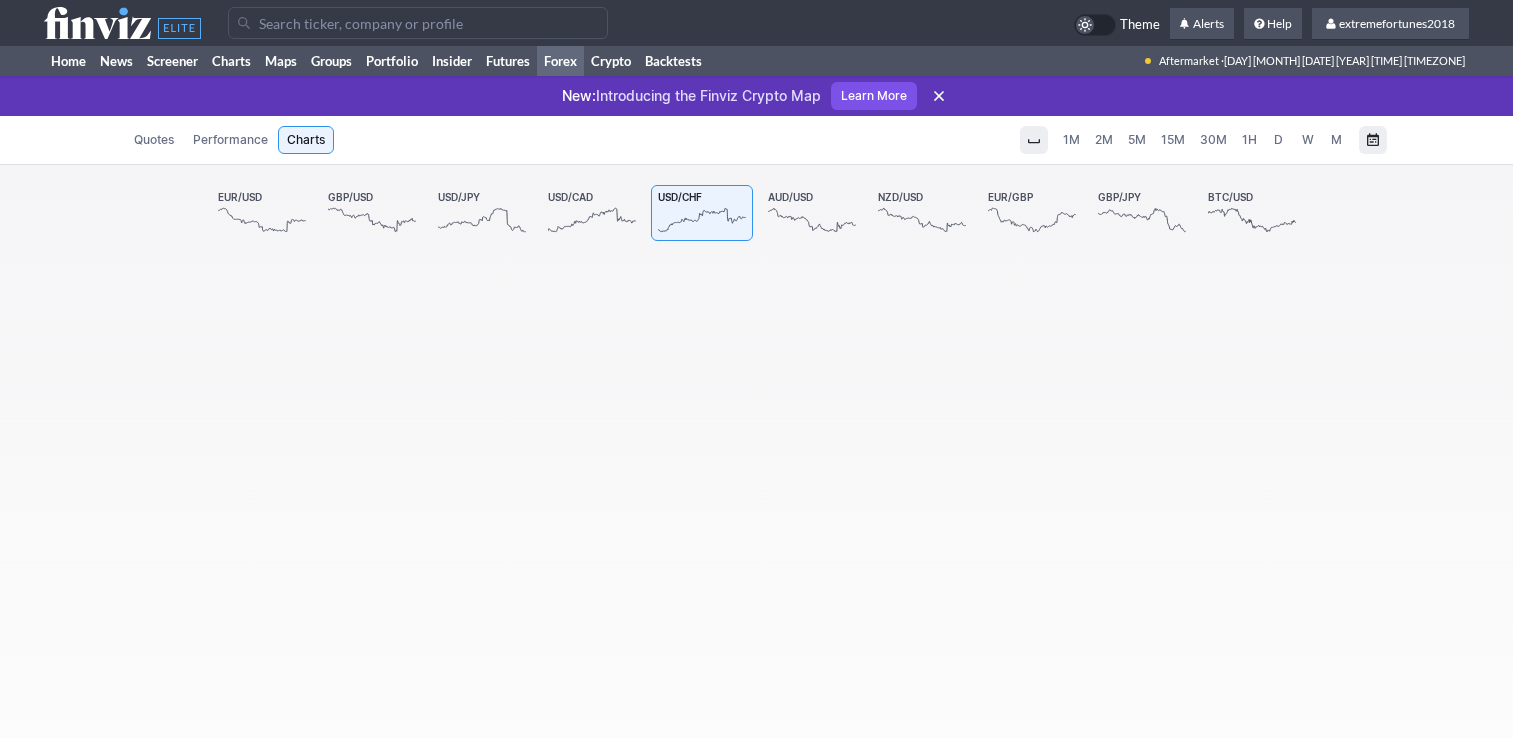 scroll, scrollTop: 0, scrollLeft: 0, axis: both 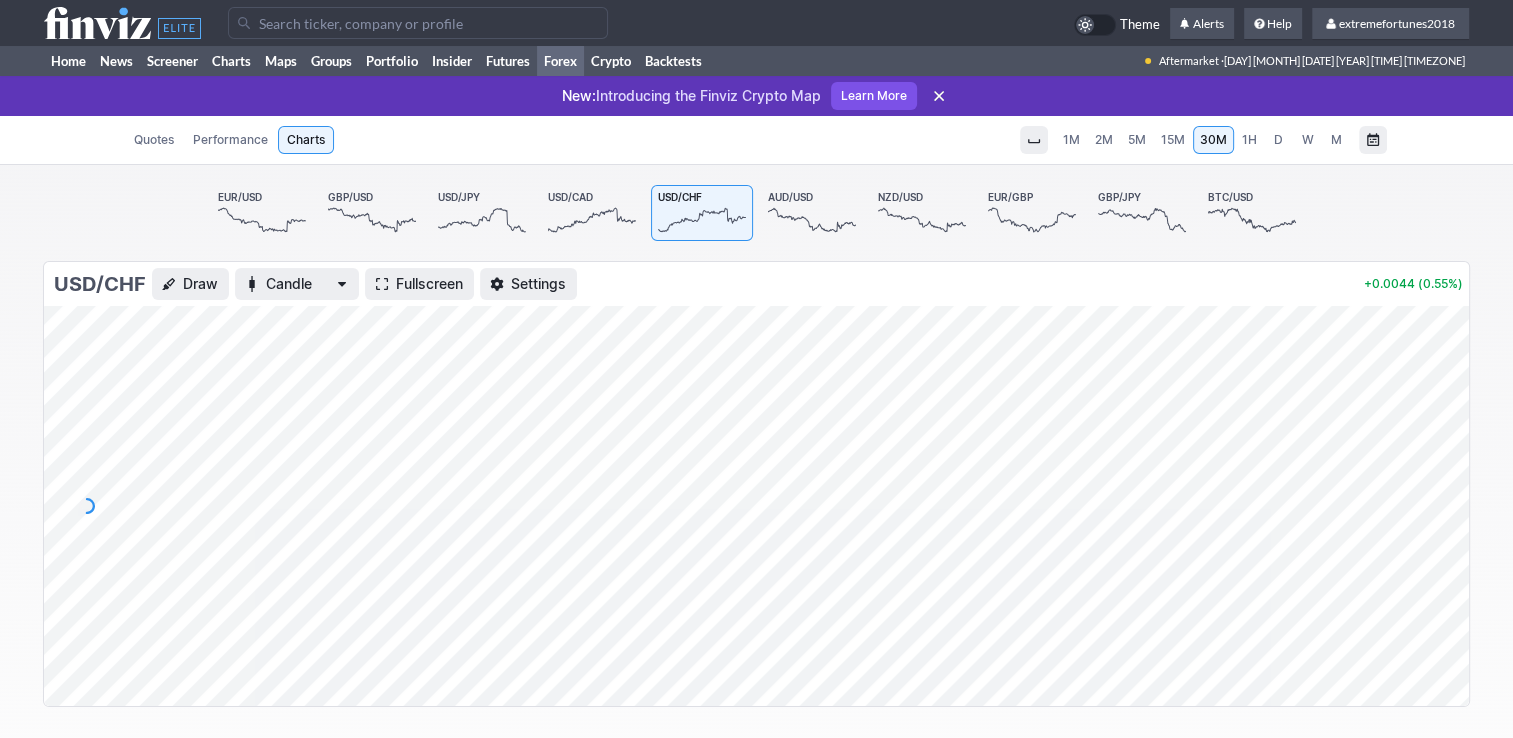 click 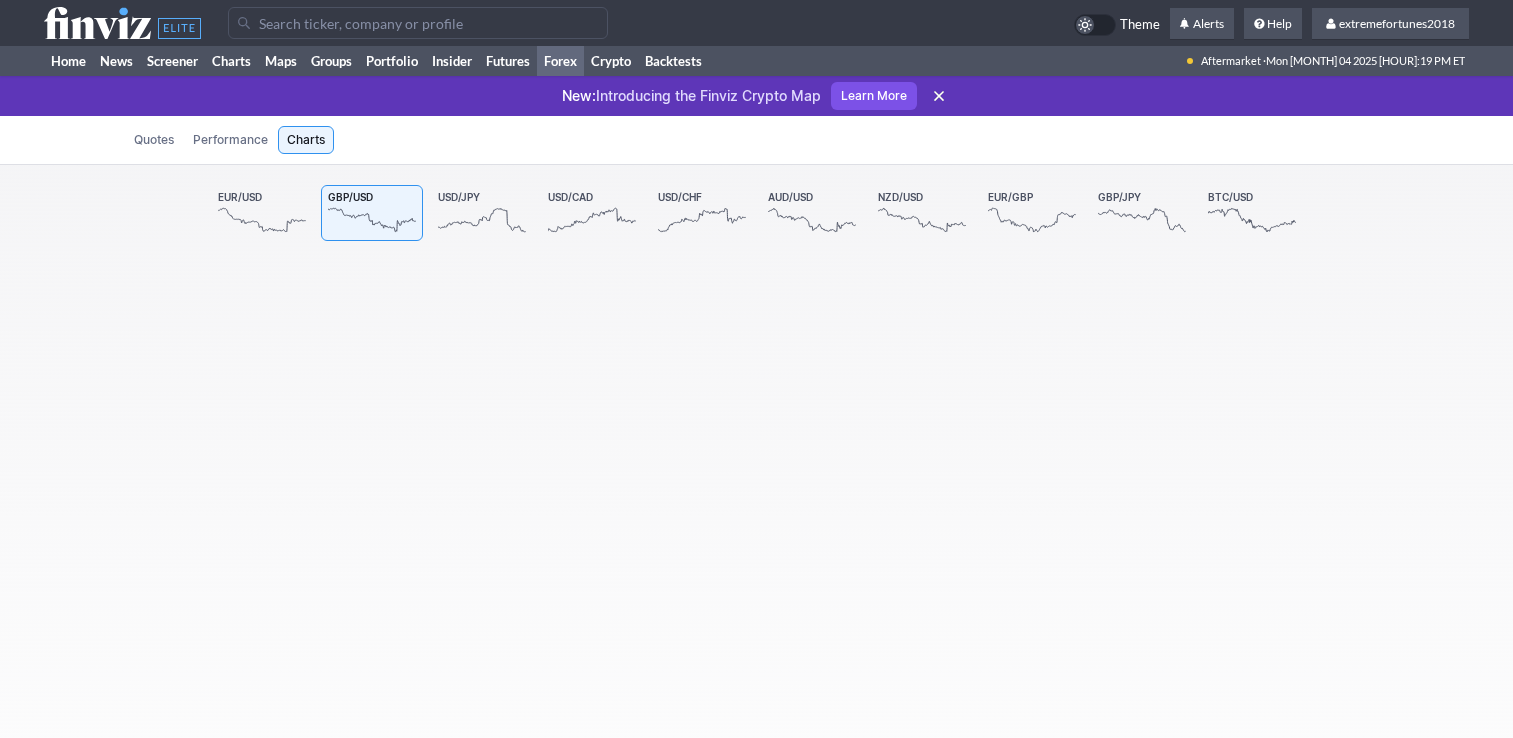 scroll, scrollTop: 0, scrollLeft: 0, axis: both 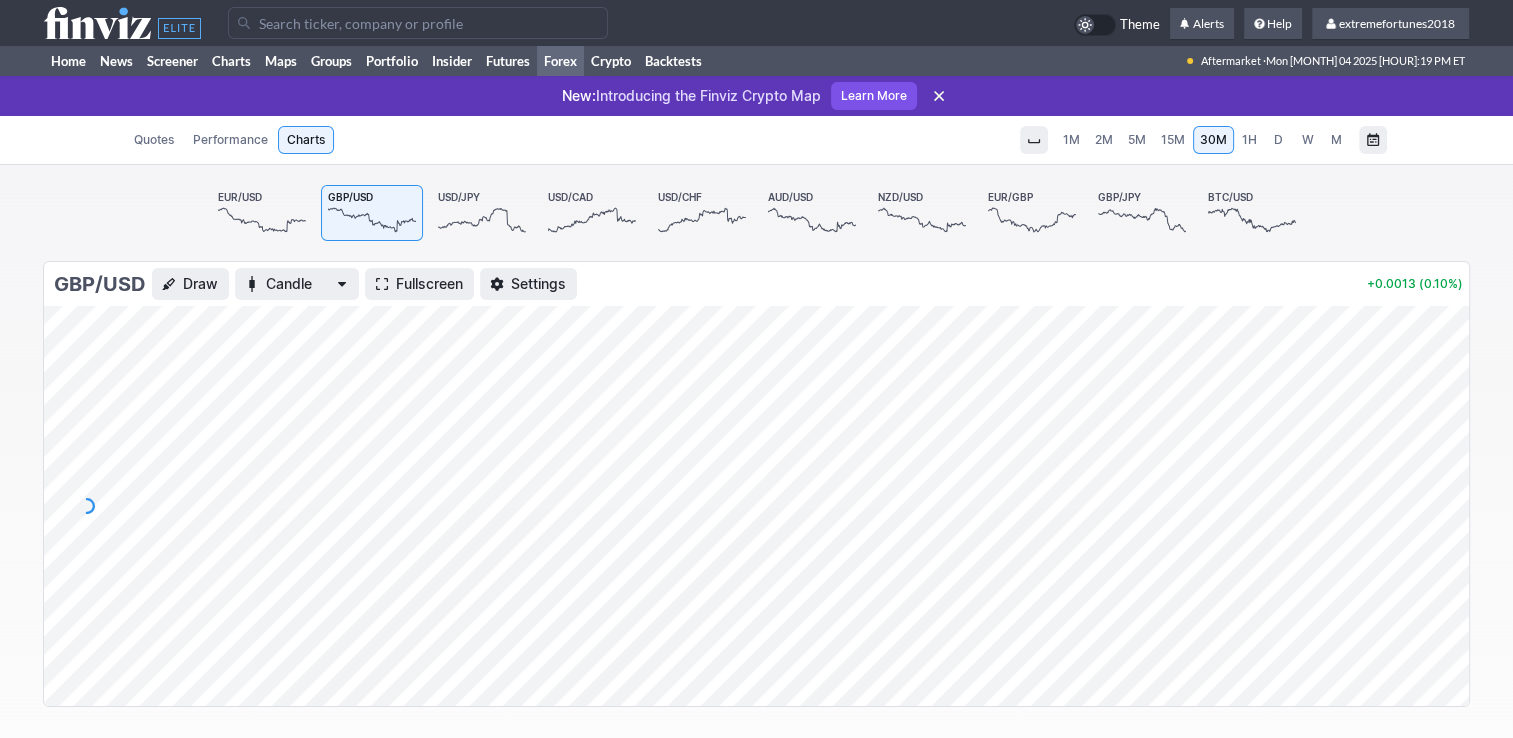 click 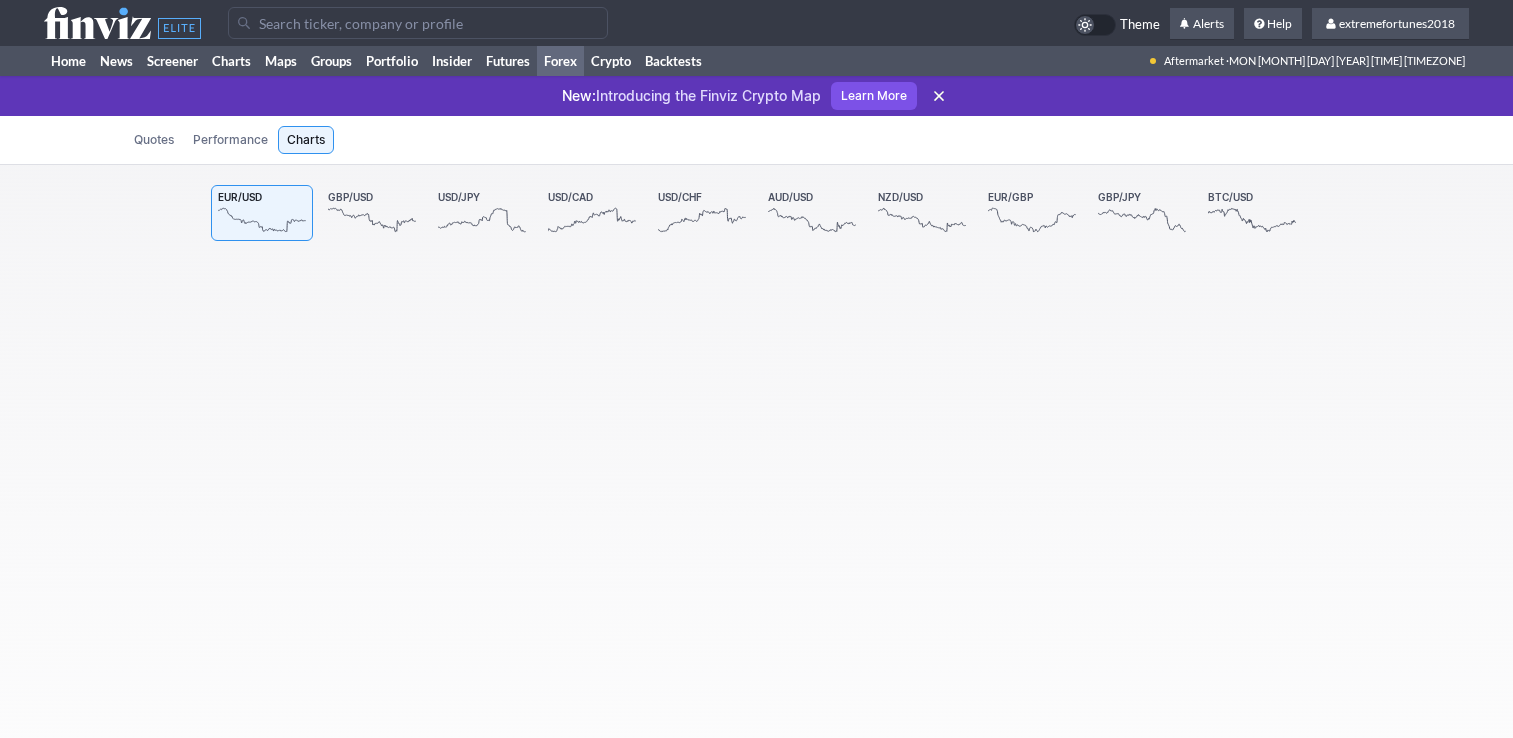 scroll, scrollTop: 0, scrollLeft: 0, axis: both 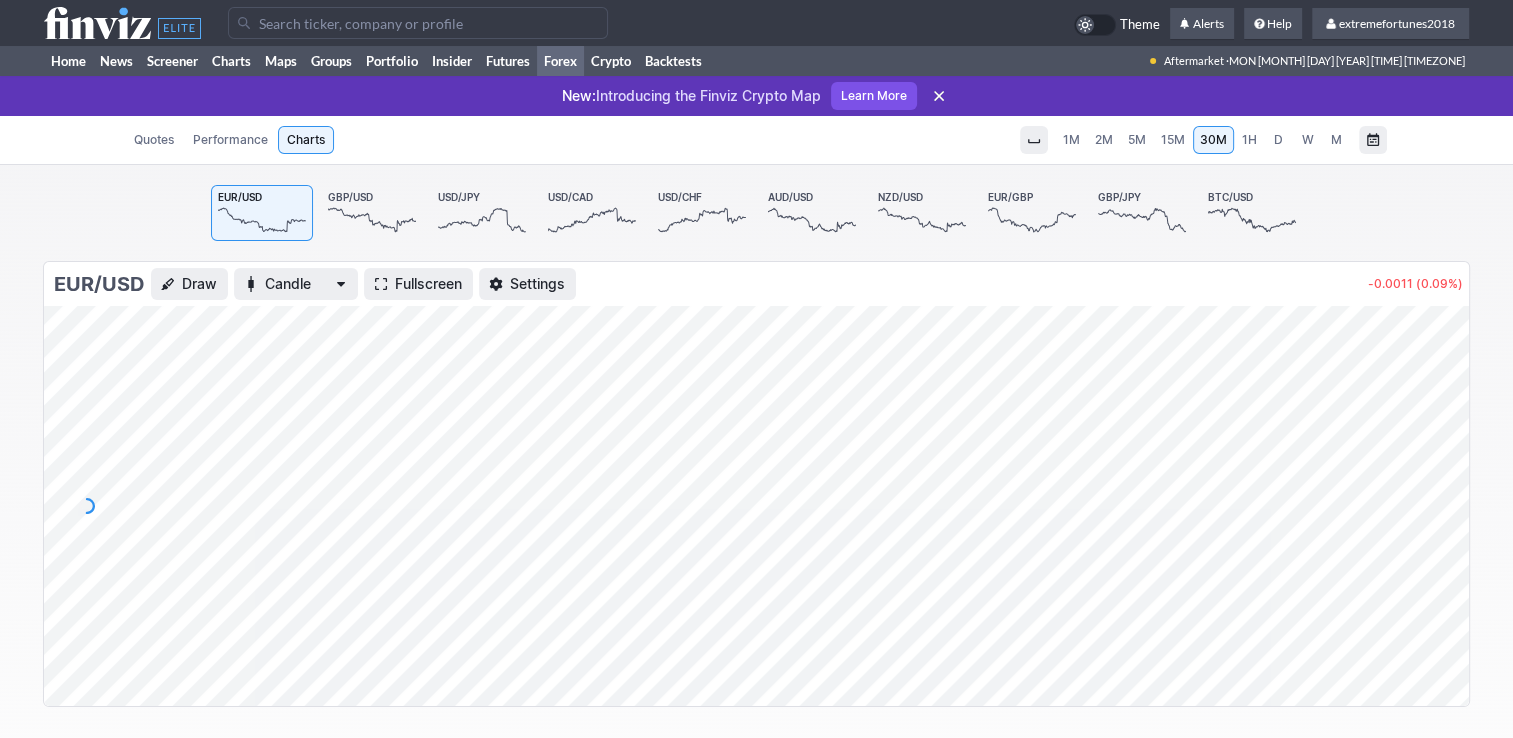 click 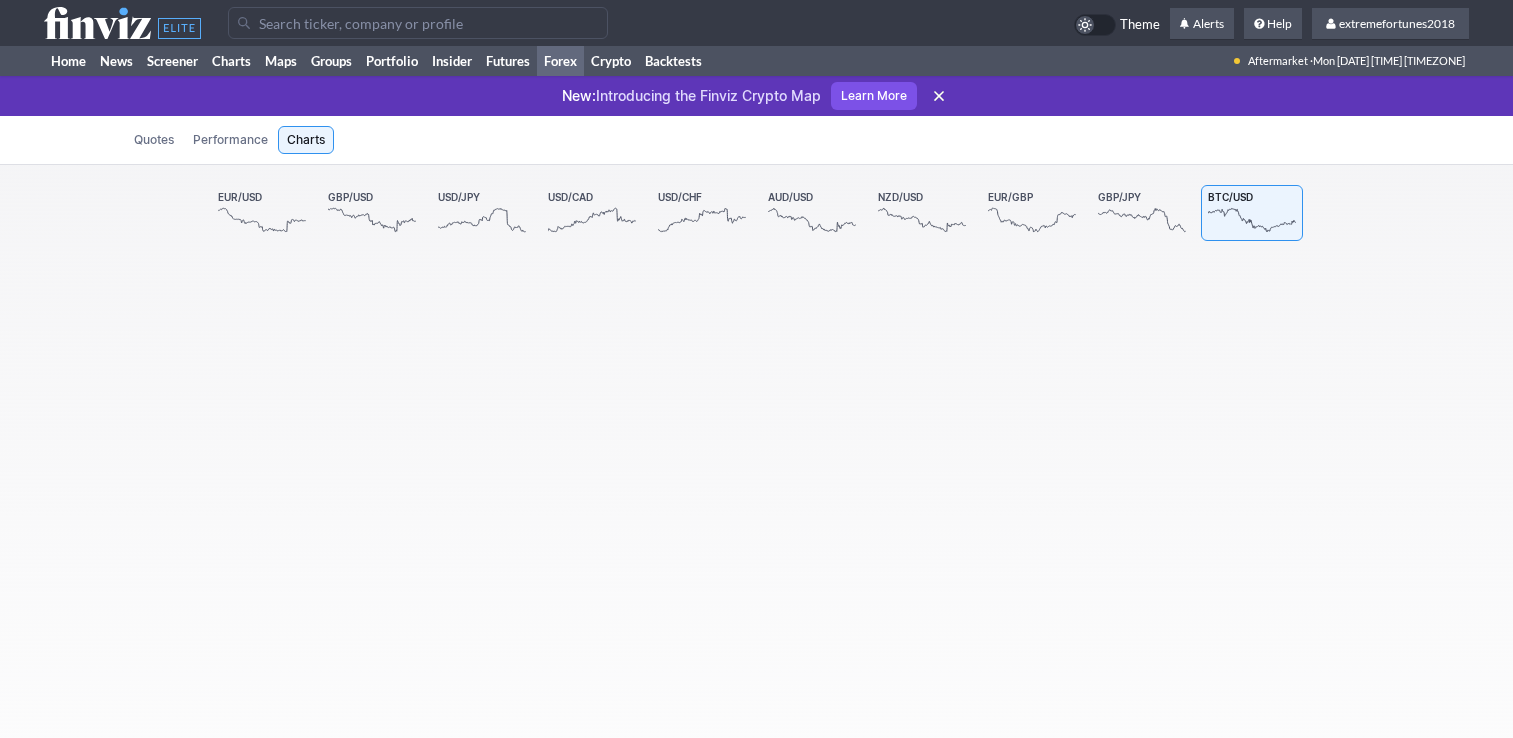 scroll, scrollTop: 0, scrollLeft: 0, axis: both 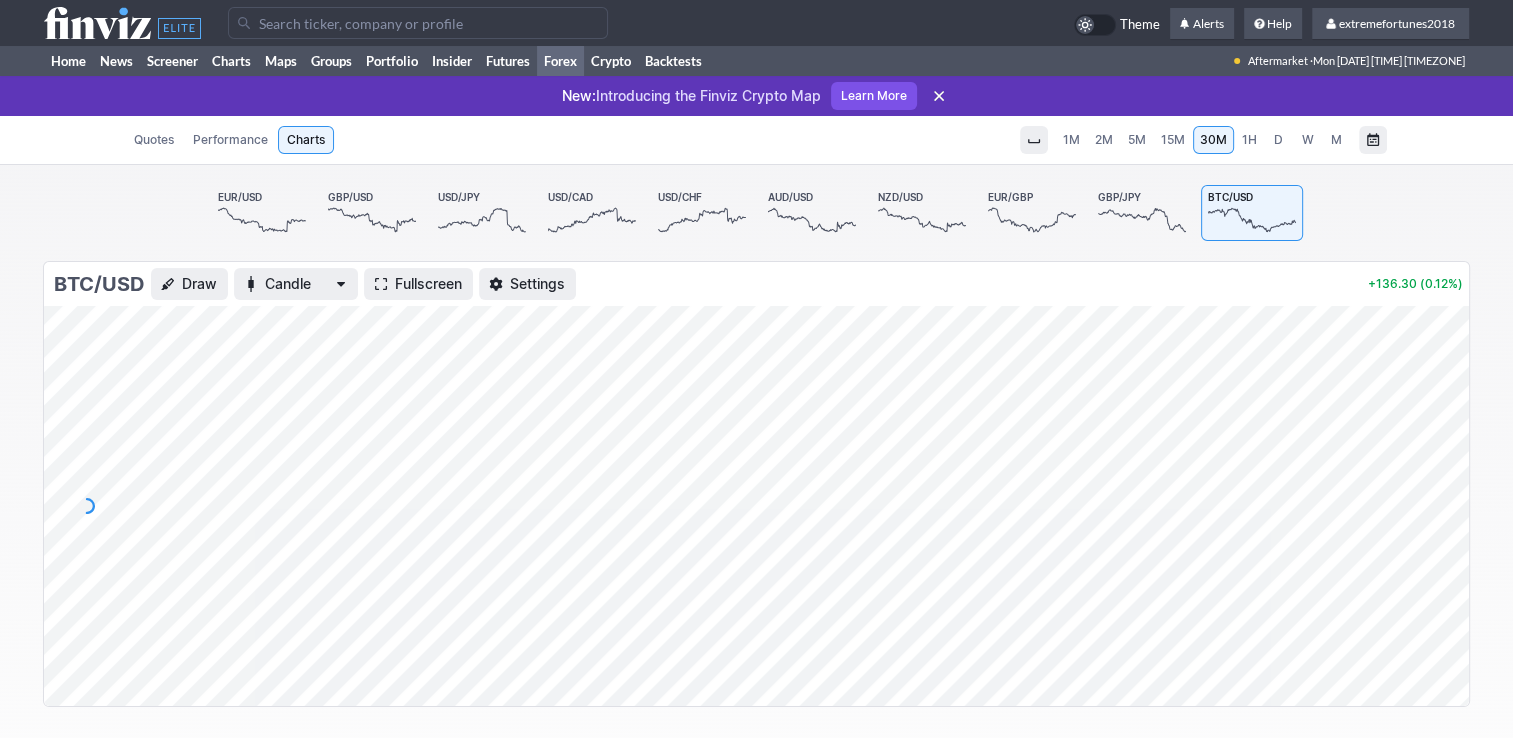 click 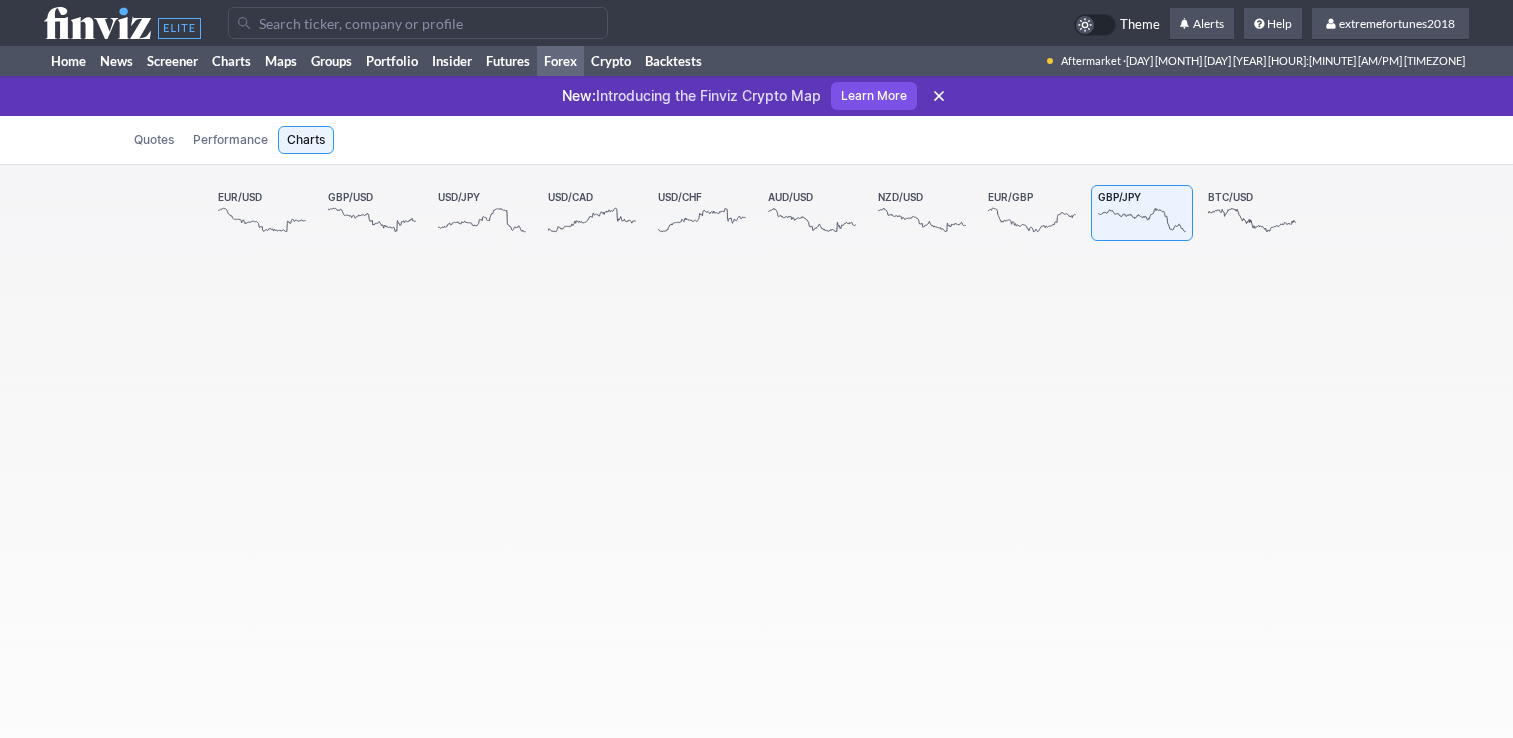 scroll, scrollTop: 0, scrollLeft: 0, axis: both 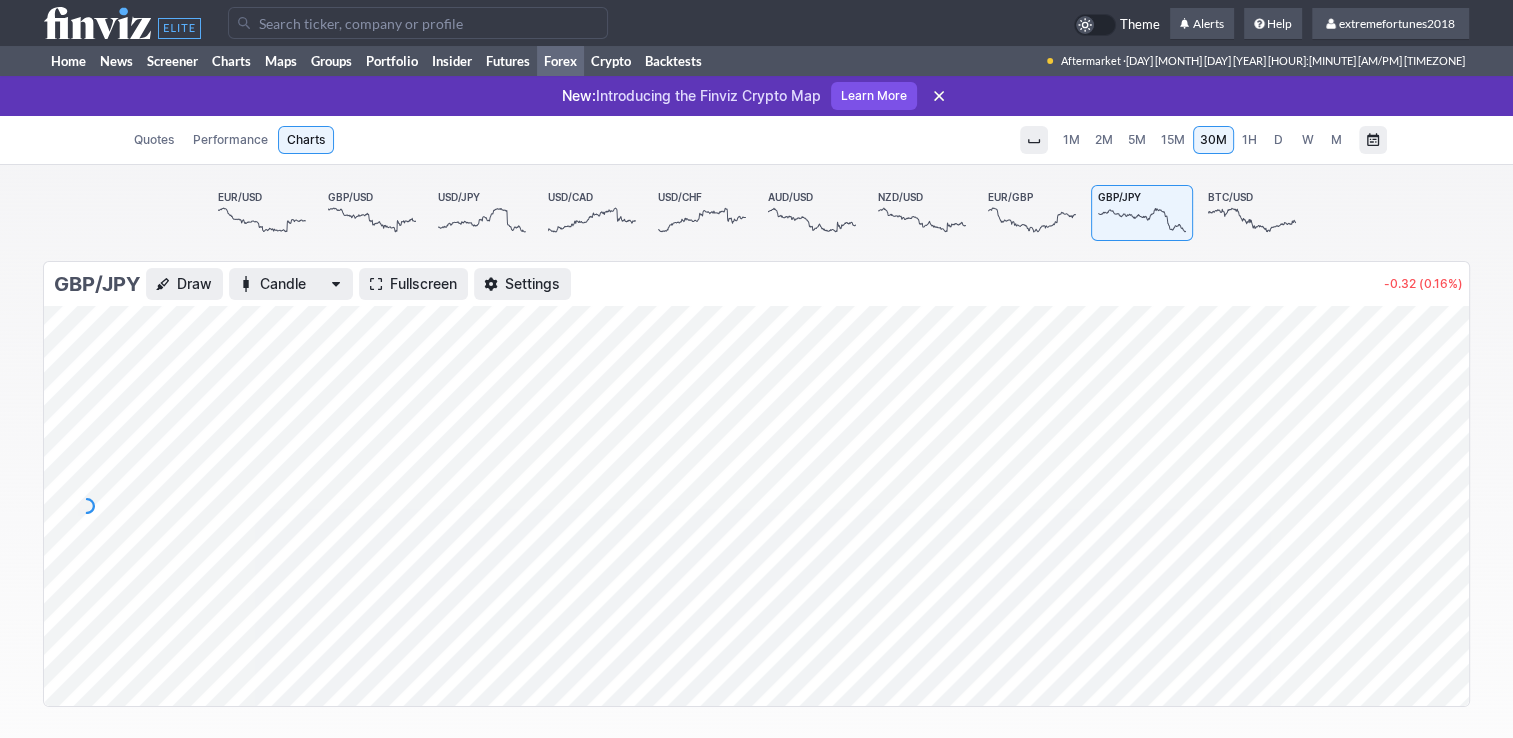 click 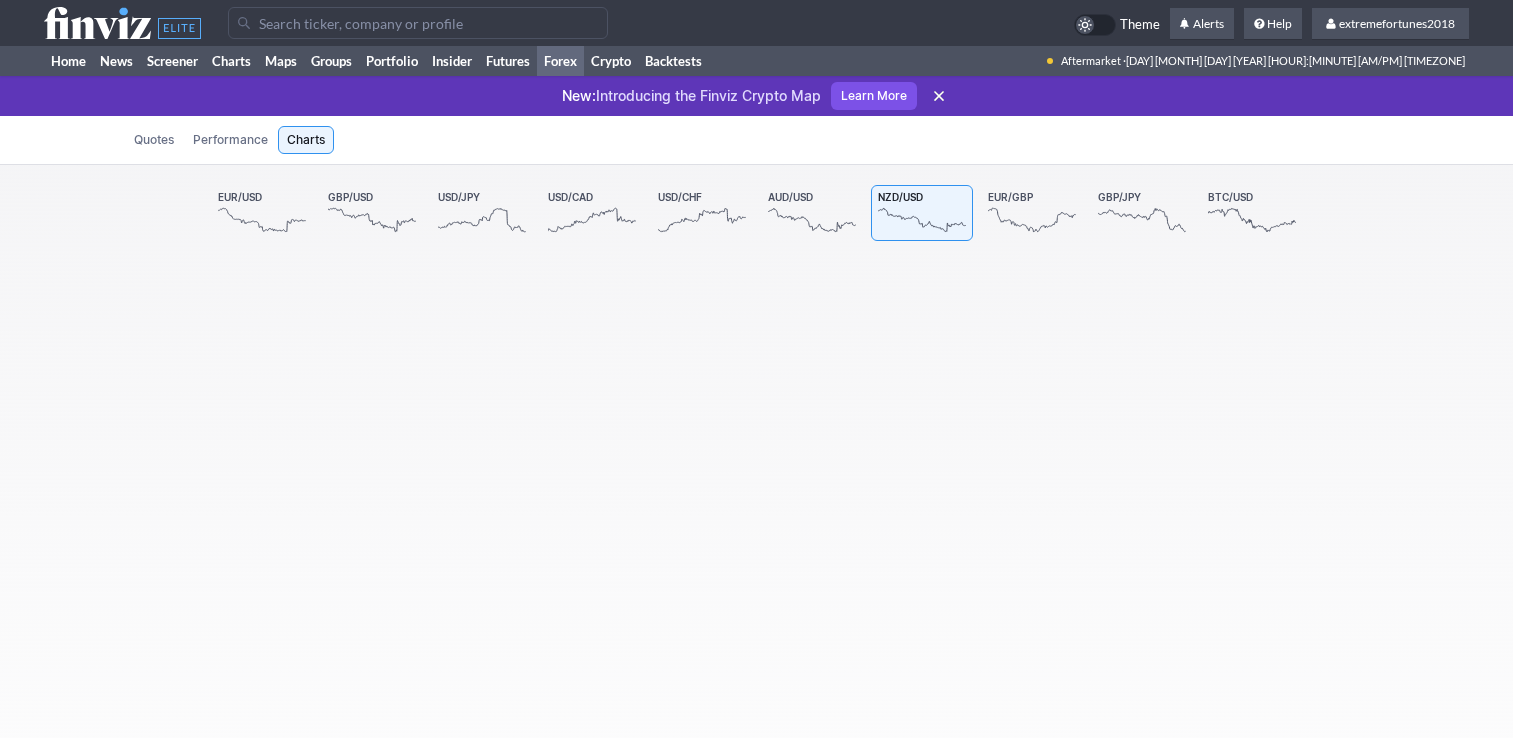 scroll, scrollTop: 0, scrollLeft: 0, axis: both 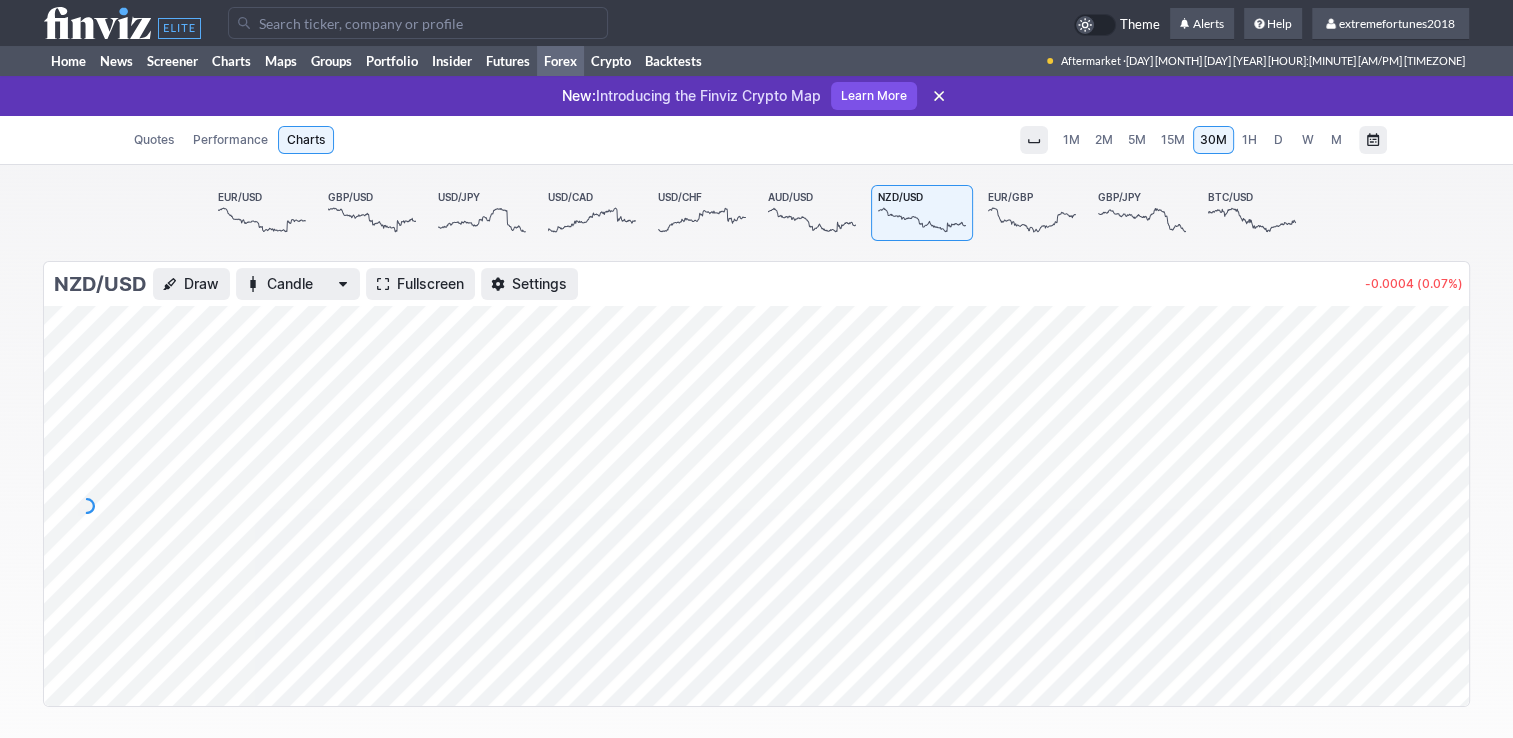 click 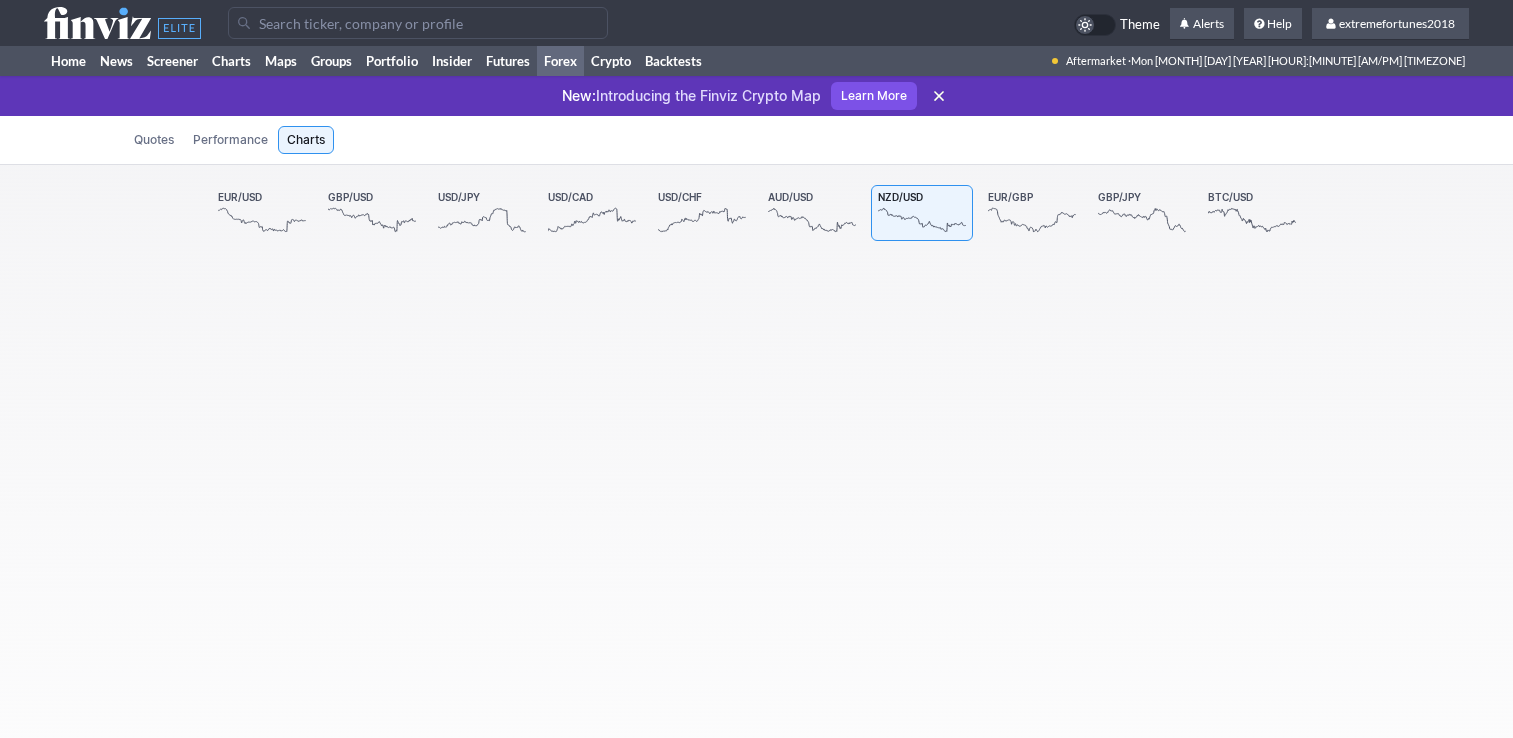 scroll, scrollTop: 0, scrollLeft: 0, axis: both 